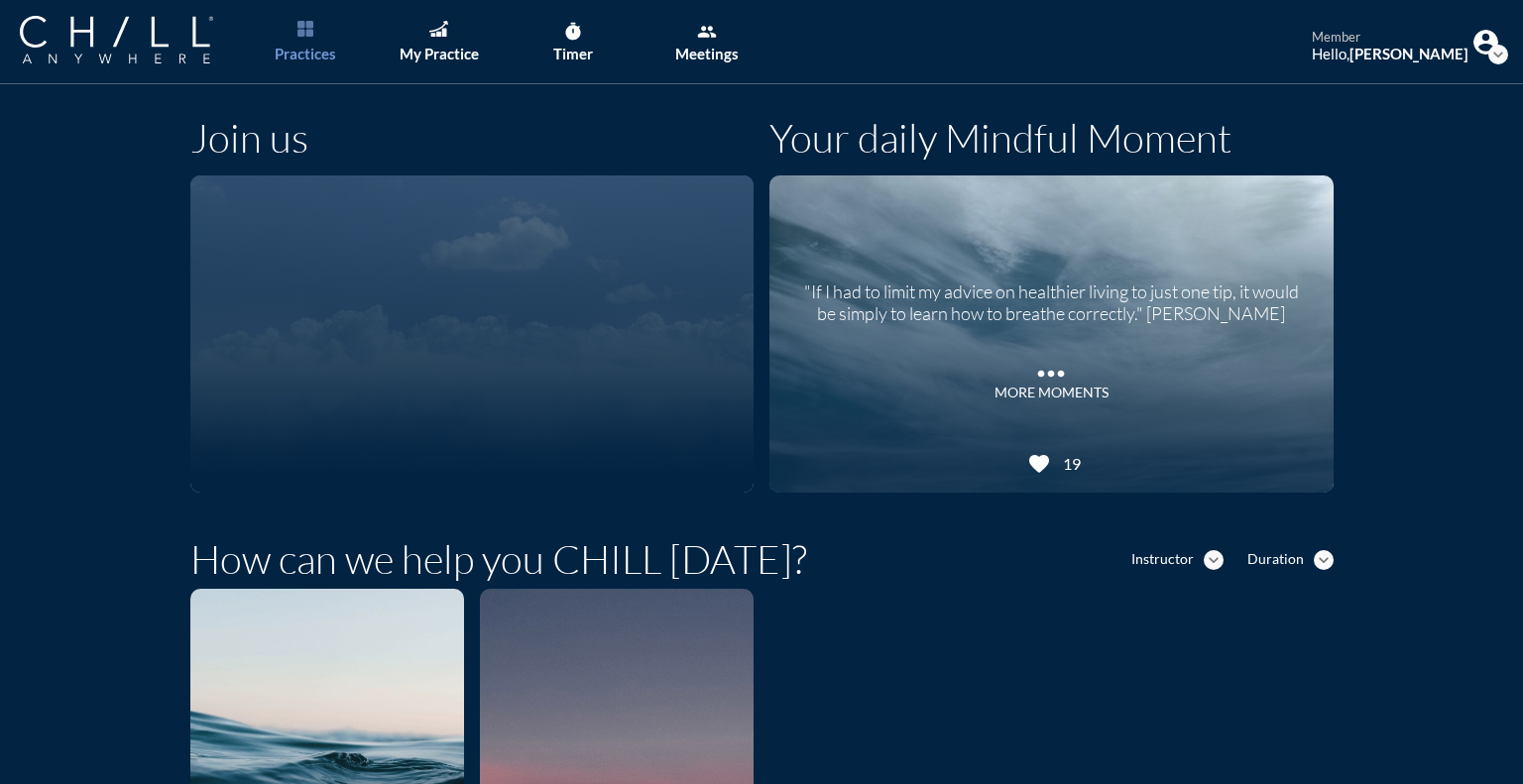 scroll, scrollTop: 0, scrollLeft: 0, axis: both 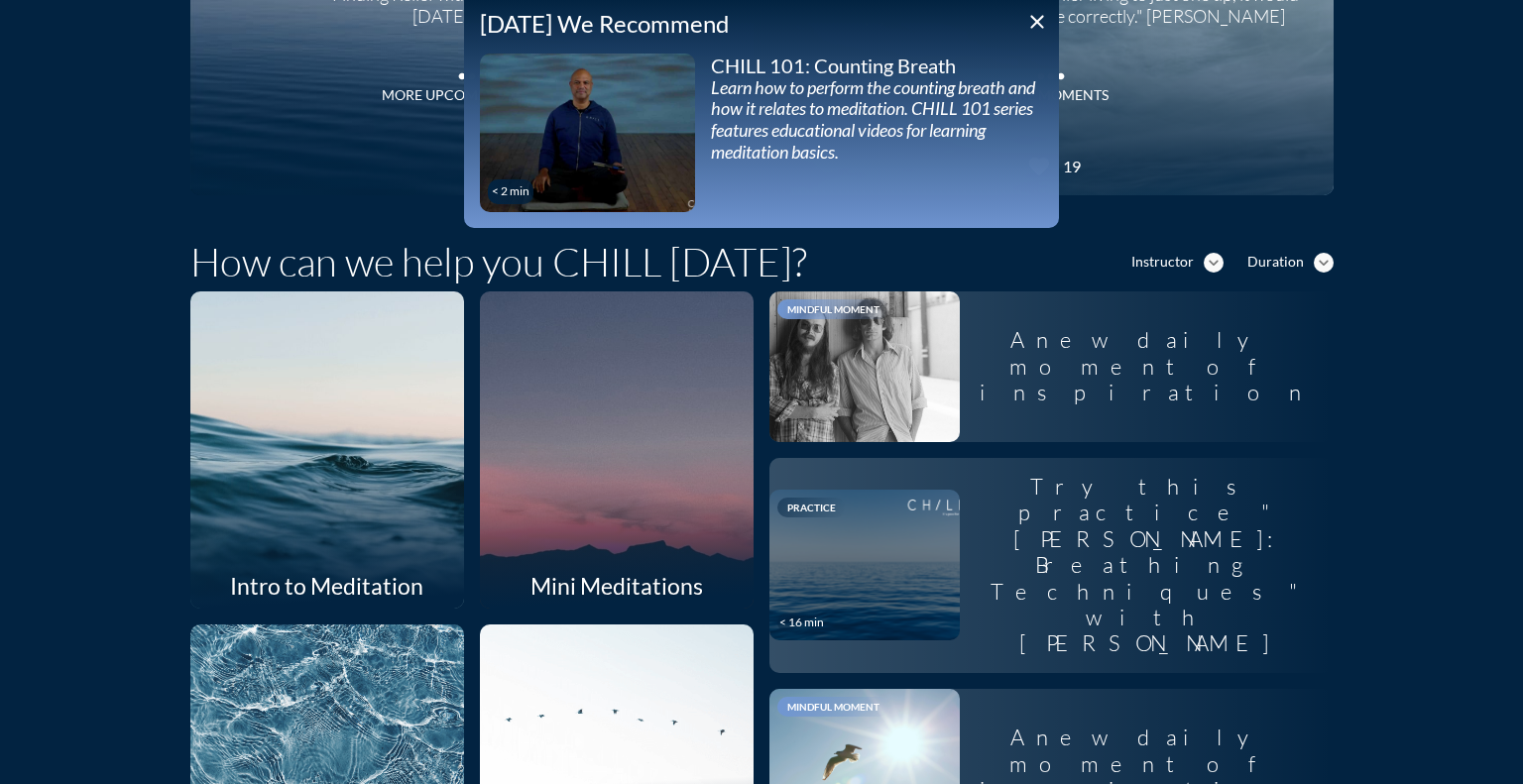 click on "Mindful Moment A new daily moment of inspiration" at bounding box center (1051, 367) 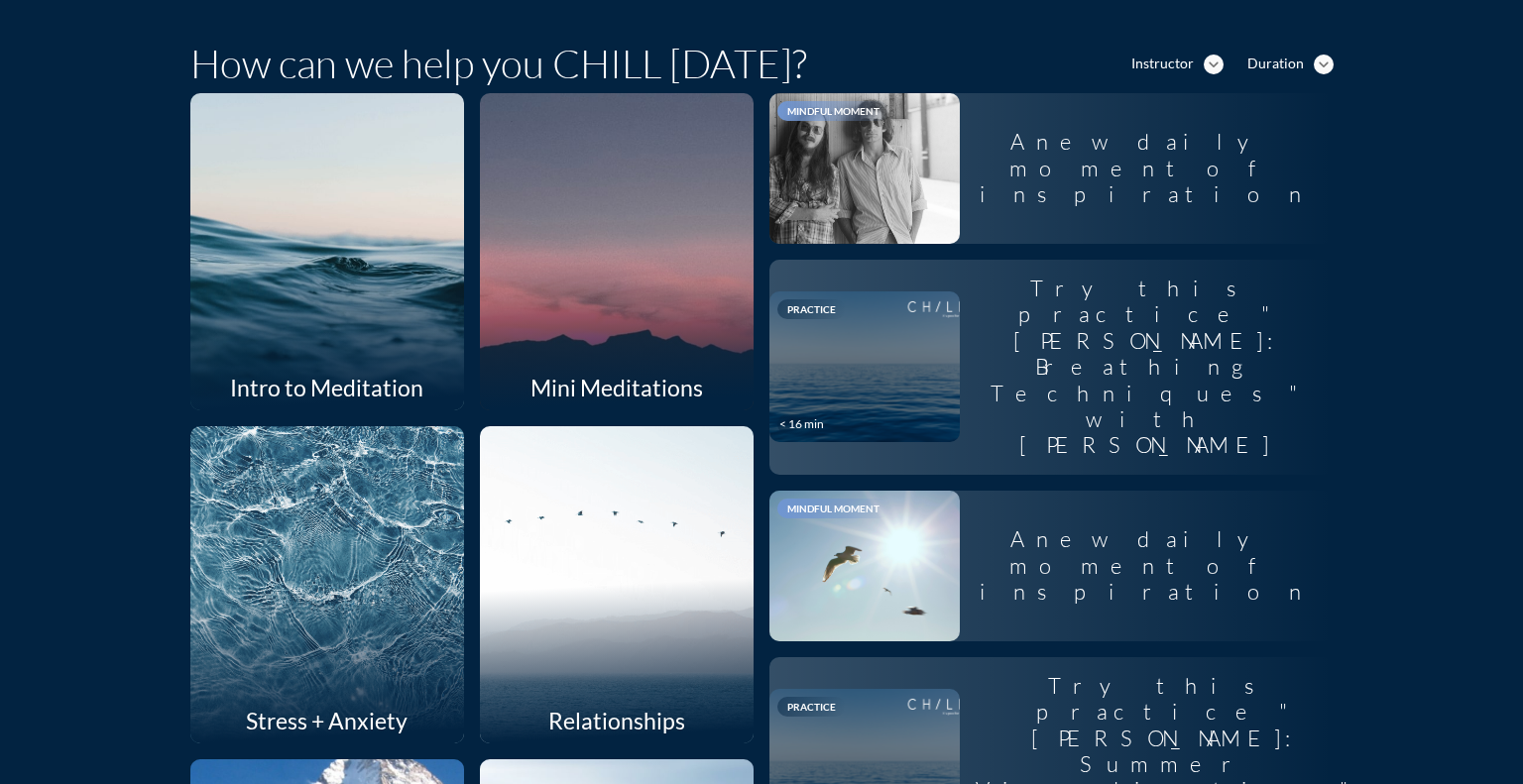 scroll, scrollTop: 99, scrollLeft: 0, axis: vertical 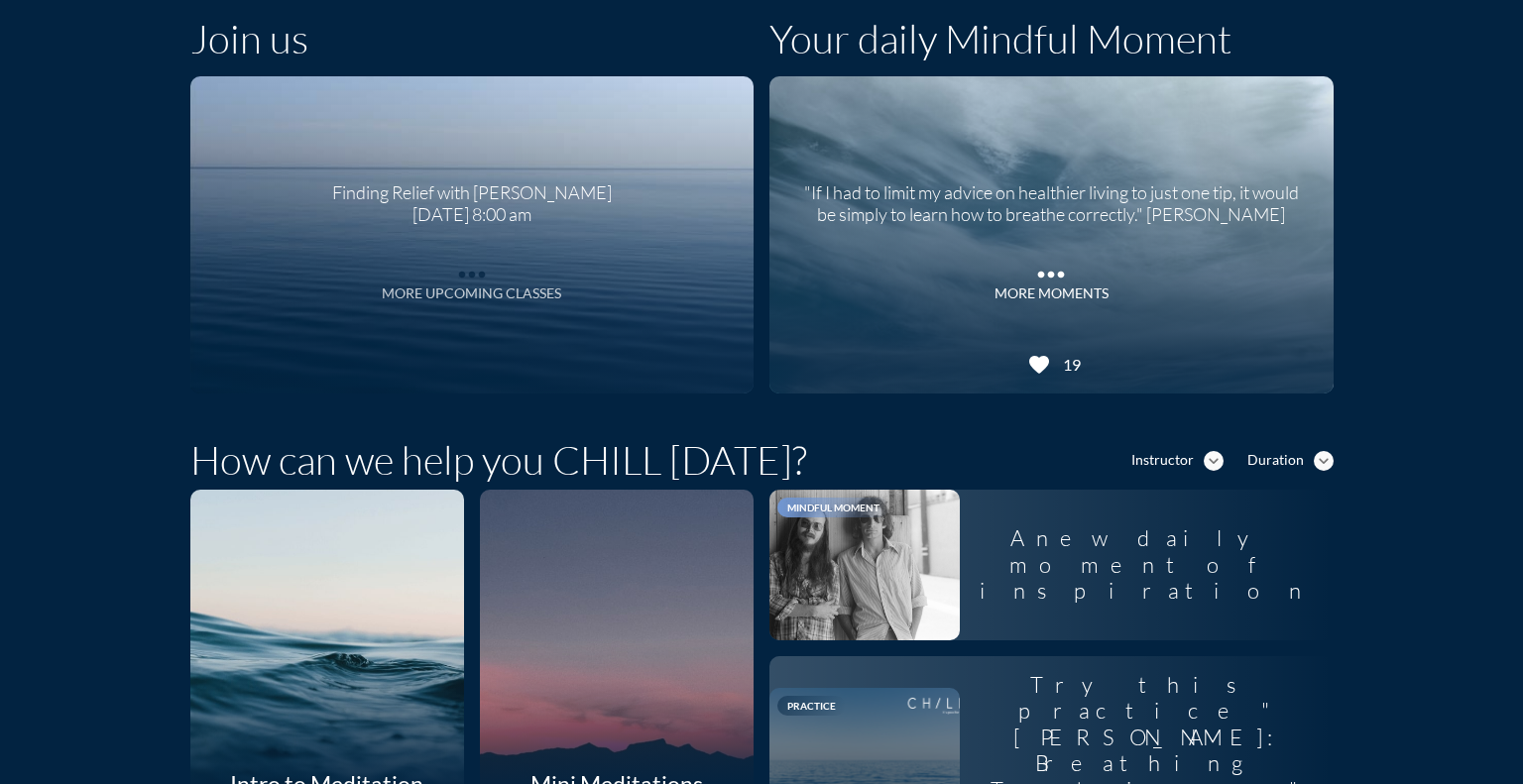 click on "More Upcoming Classes" at bounding box center [471, 293] 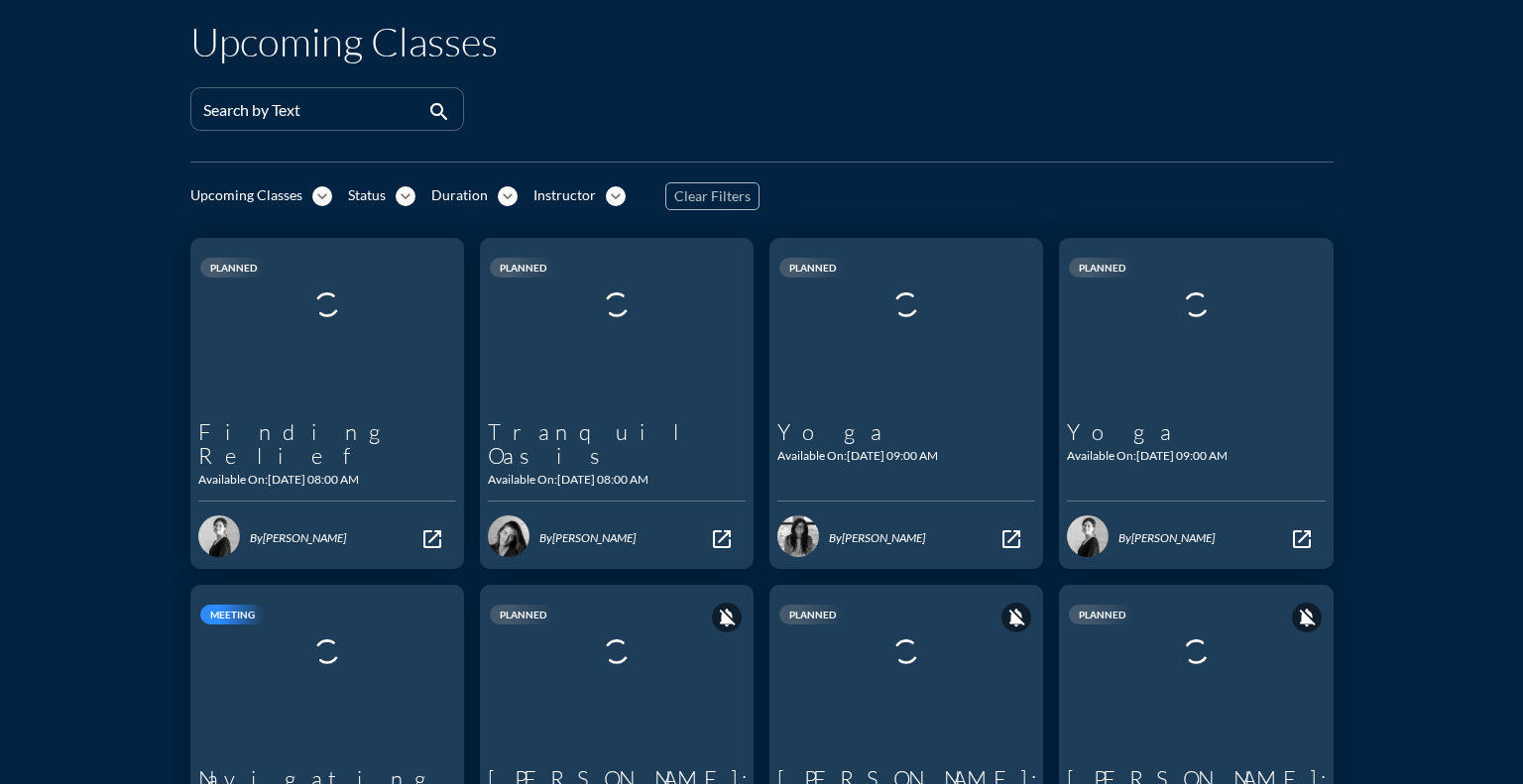 scroll, scrollTop: 0, scrollLeft: 0, axis: both 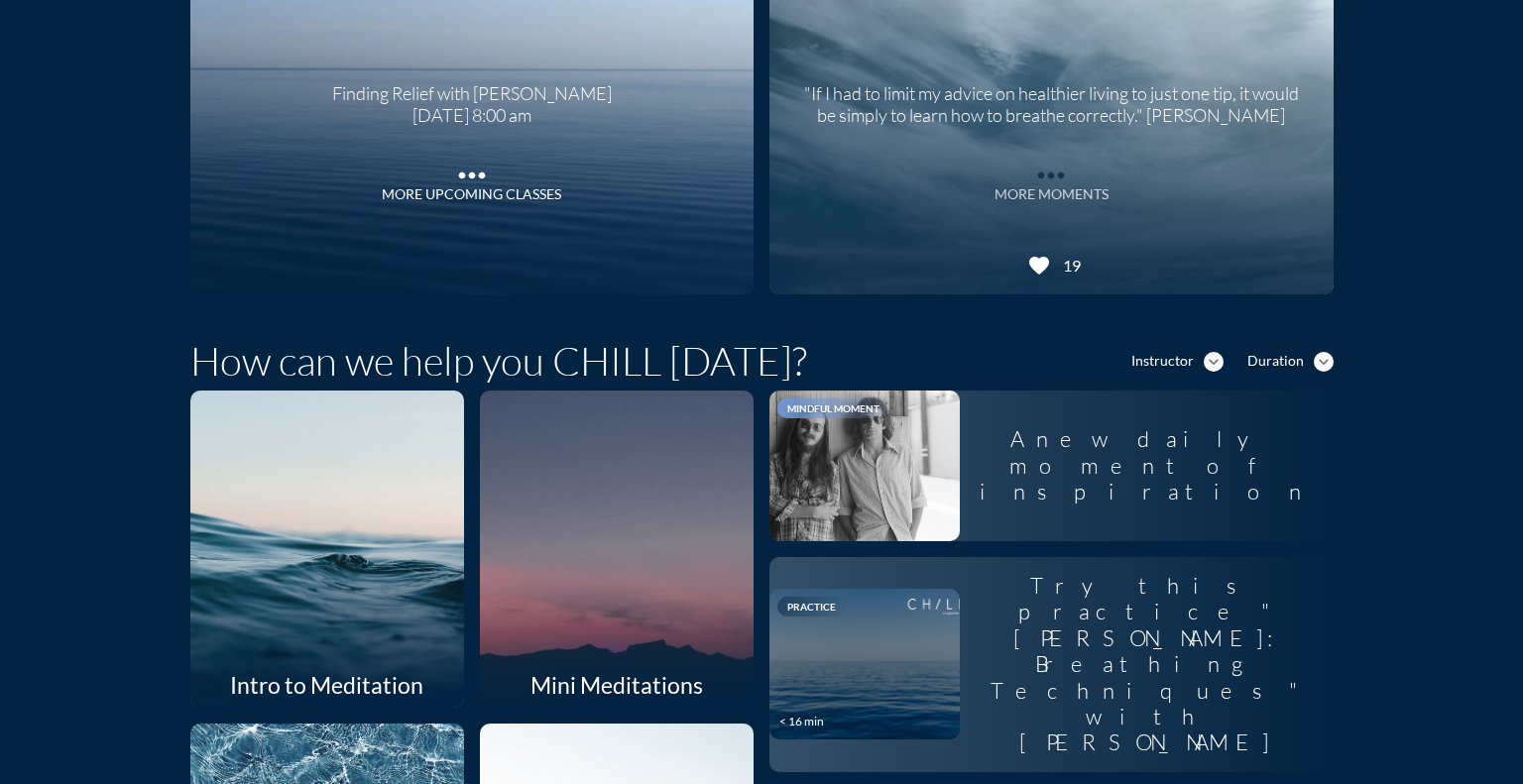 click on "more_horiz MORE MOMENTS" at bounding box center [1051, 179] 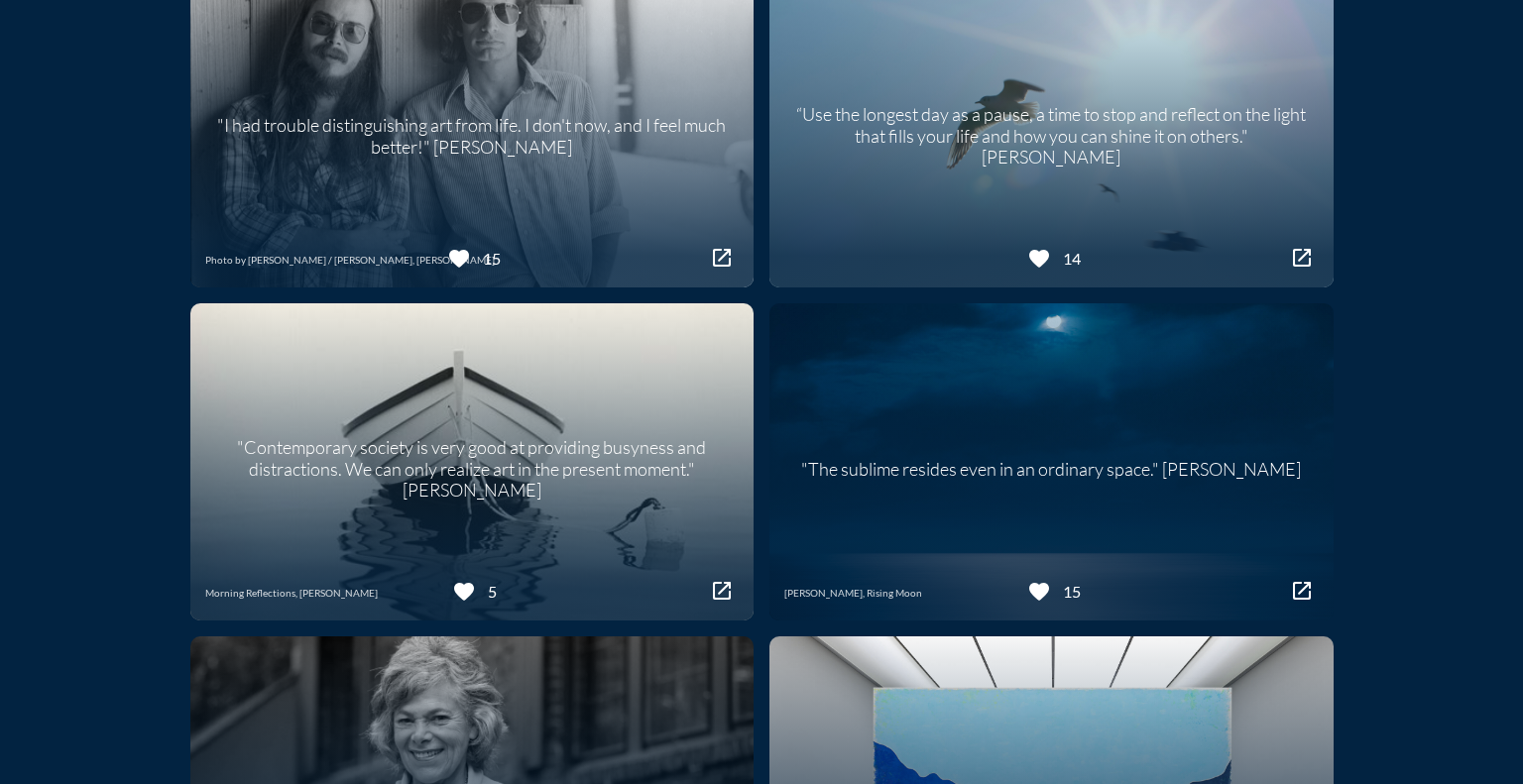 scroll, scrollTop: 0, scrollLeft: 0, axis: both 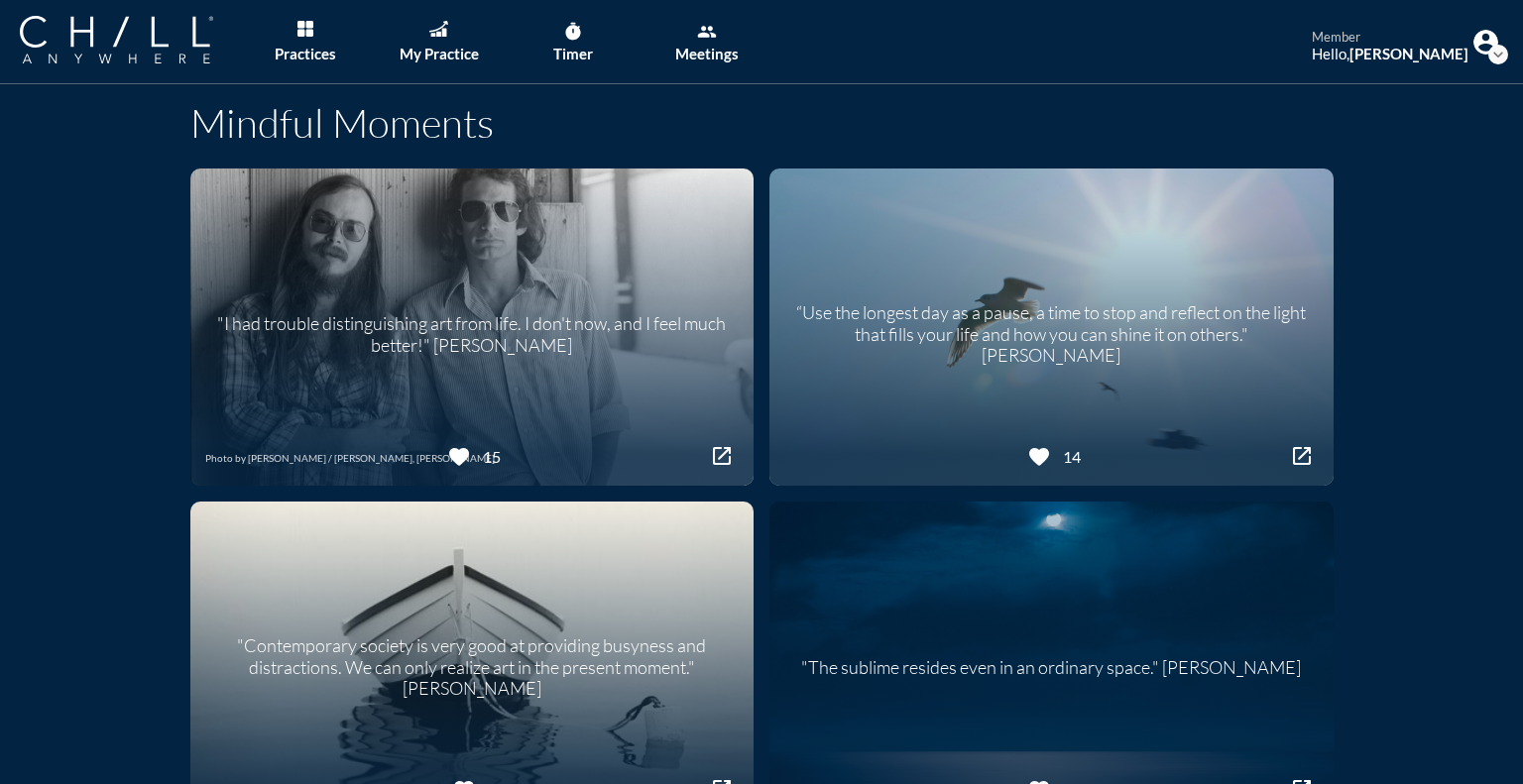 click on ""I had trouble distinguishing art from life. I don't now, and I feel much better!" Donald Fagen  Photo by Henry Diltz /  Walter Becker, Donald Fagen" at bounding box center (472, 327) 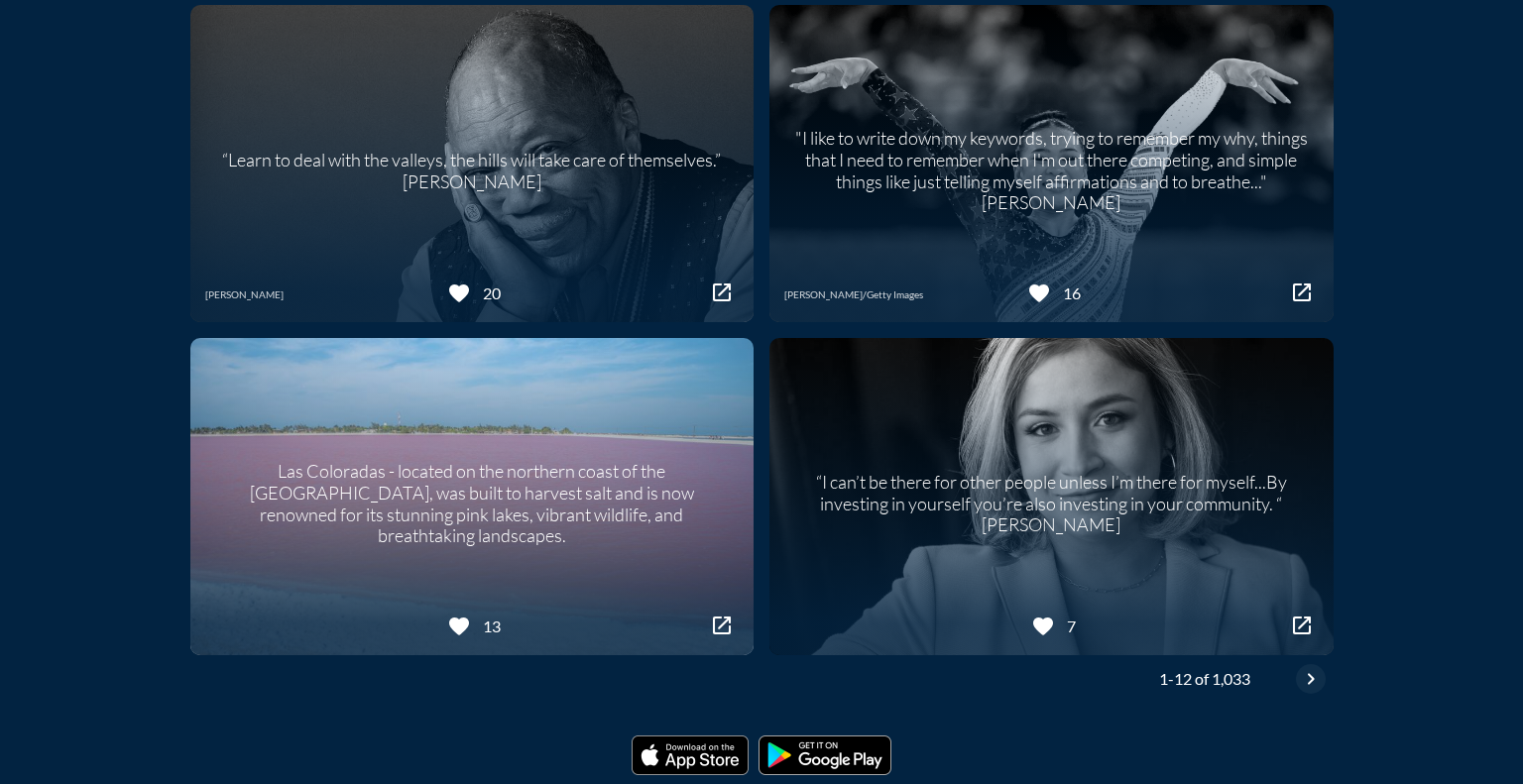 scroll, scrollTop: 1536, scrollLeft: 0, axis: vertical 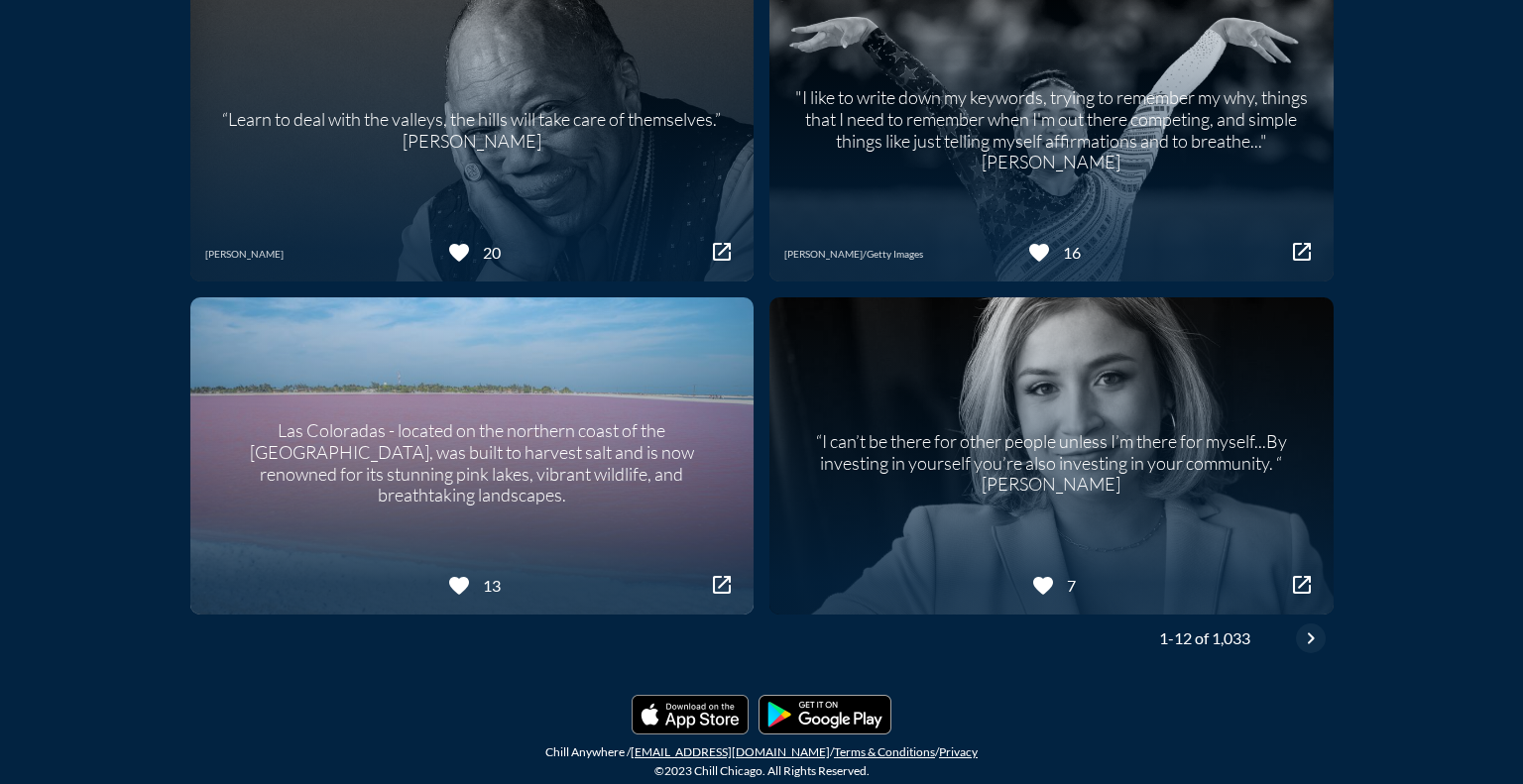 click on "chevron_right" at bounding box center [1311, 638] 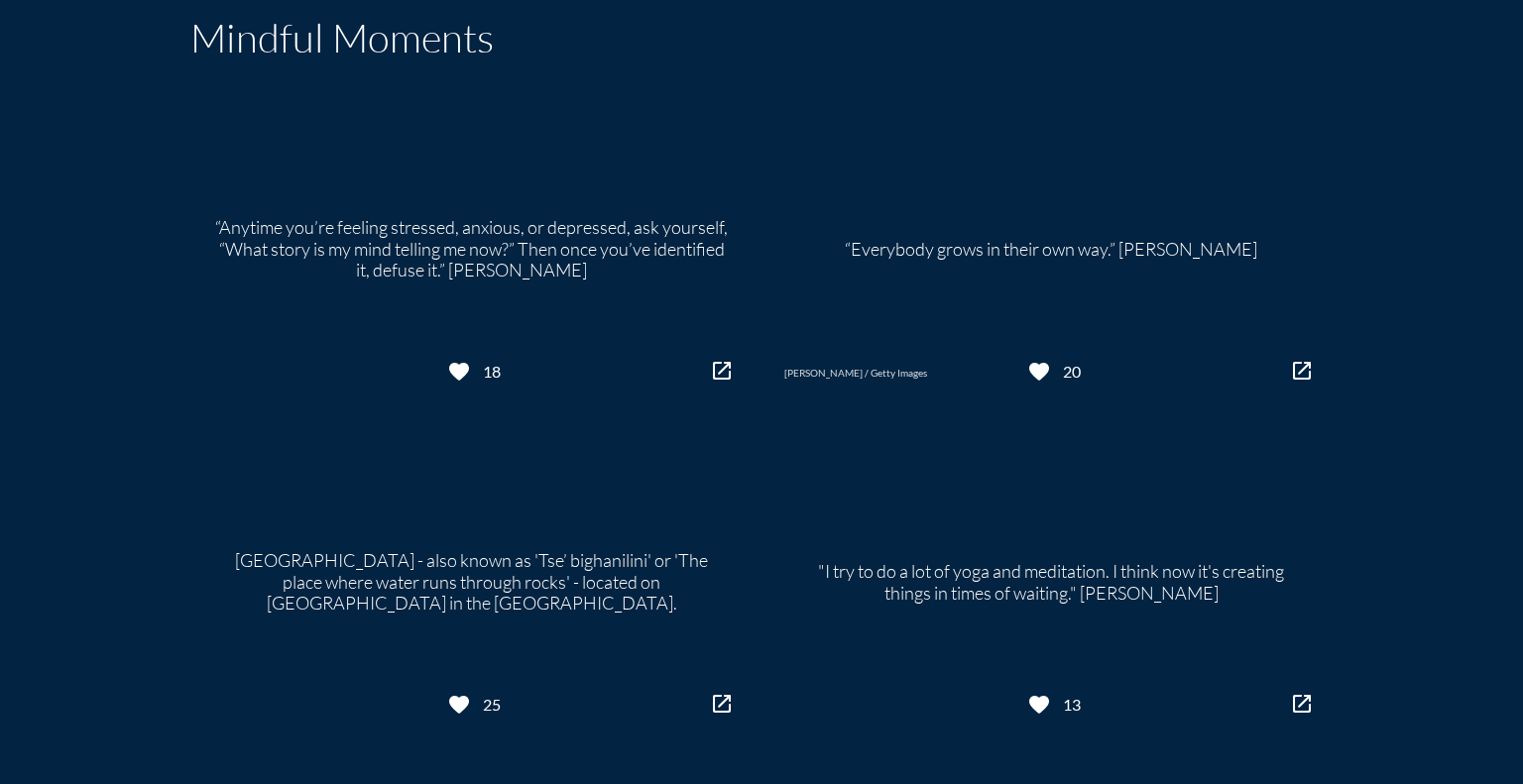 scroll, scrollTop: 0, scrollLeft: 0, axis: both 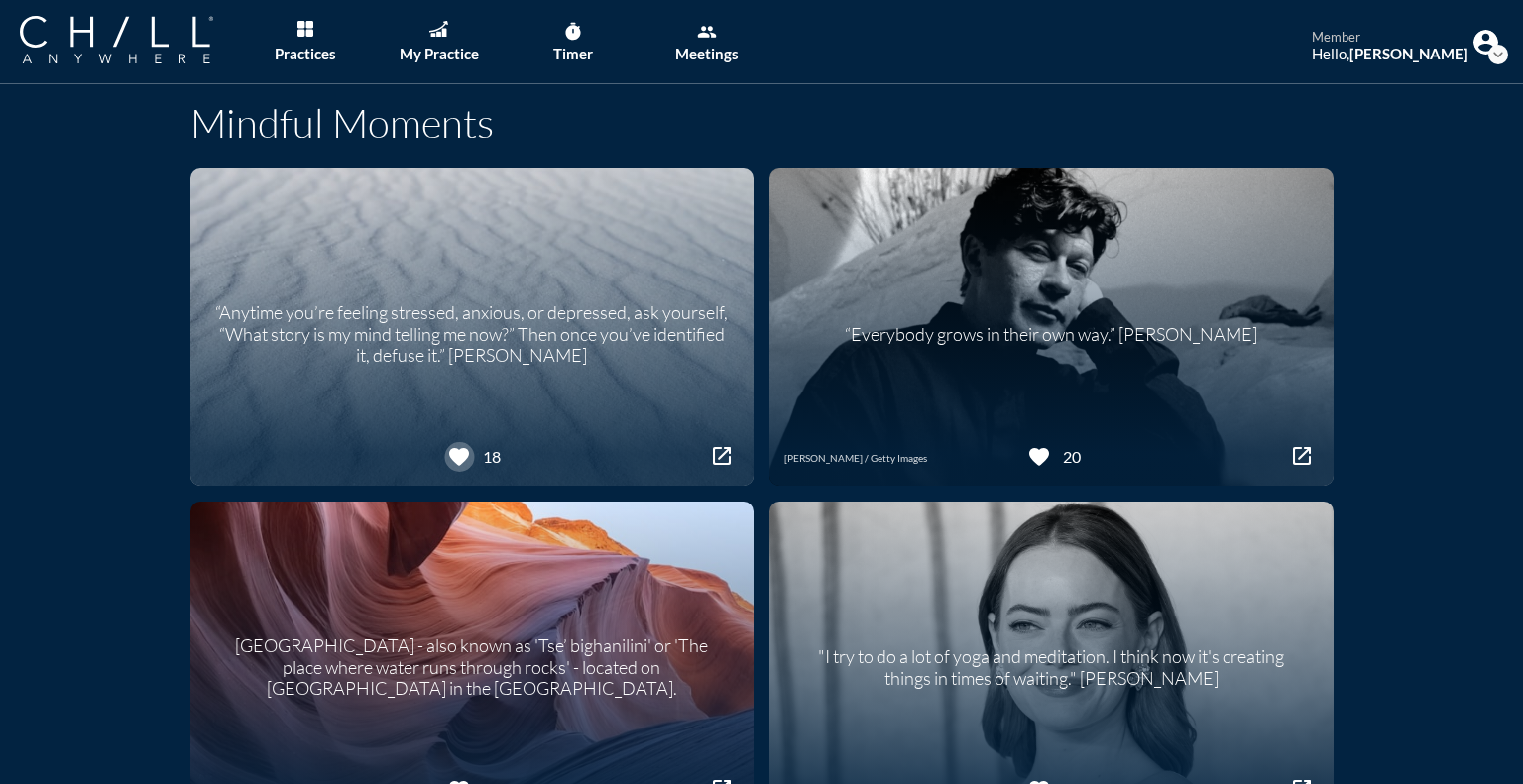 click on "favorite" at bounding box center [459, 457] 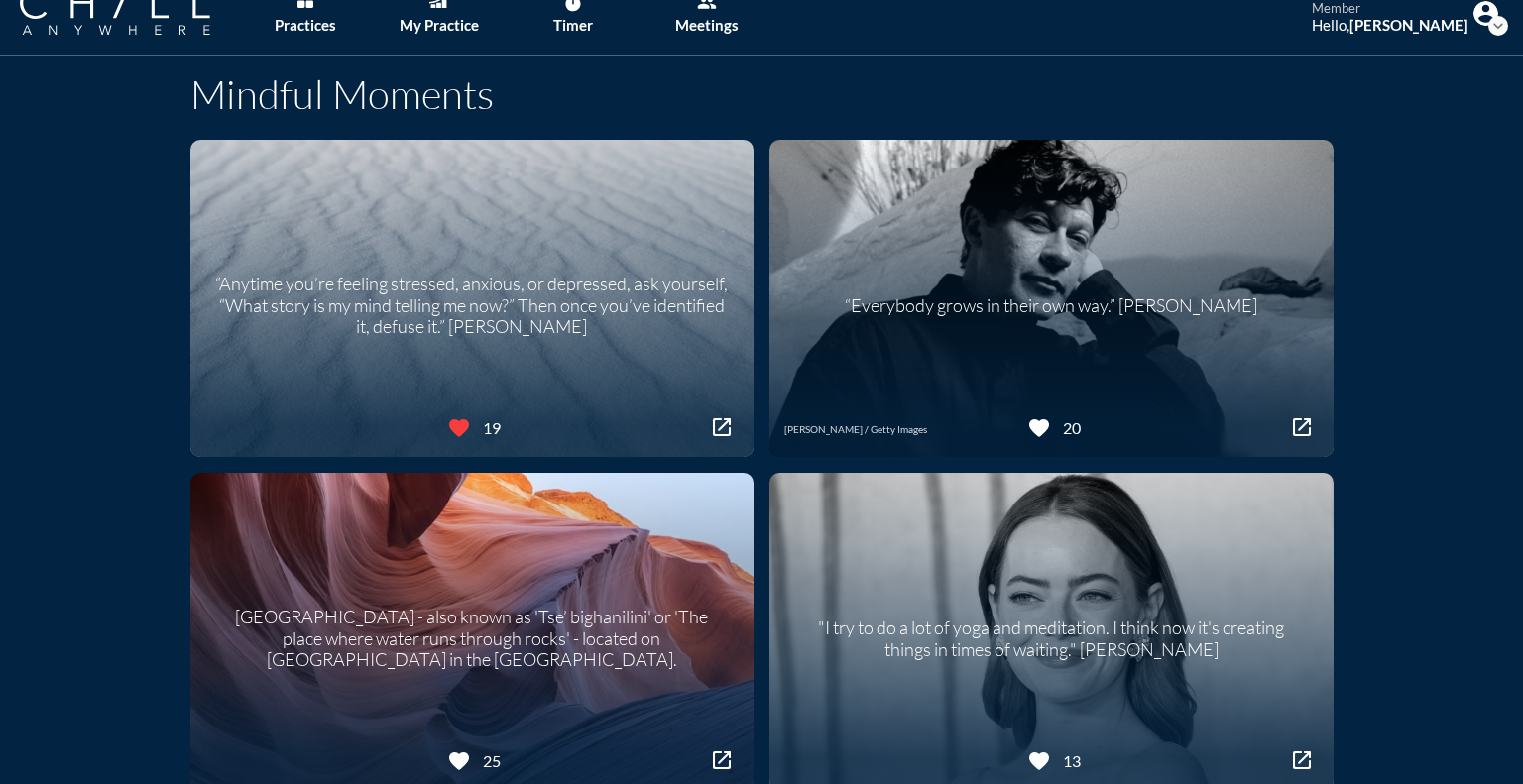 scroll, scrollTop: 0, scrollLeft: 0, axis: both 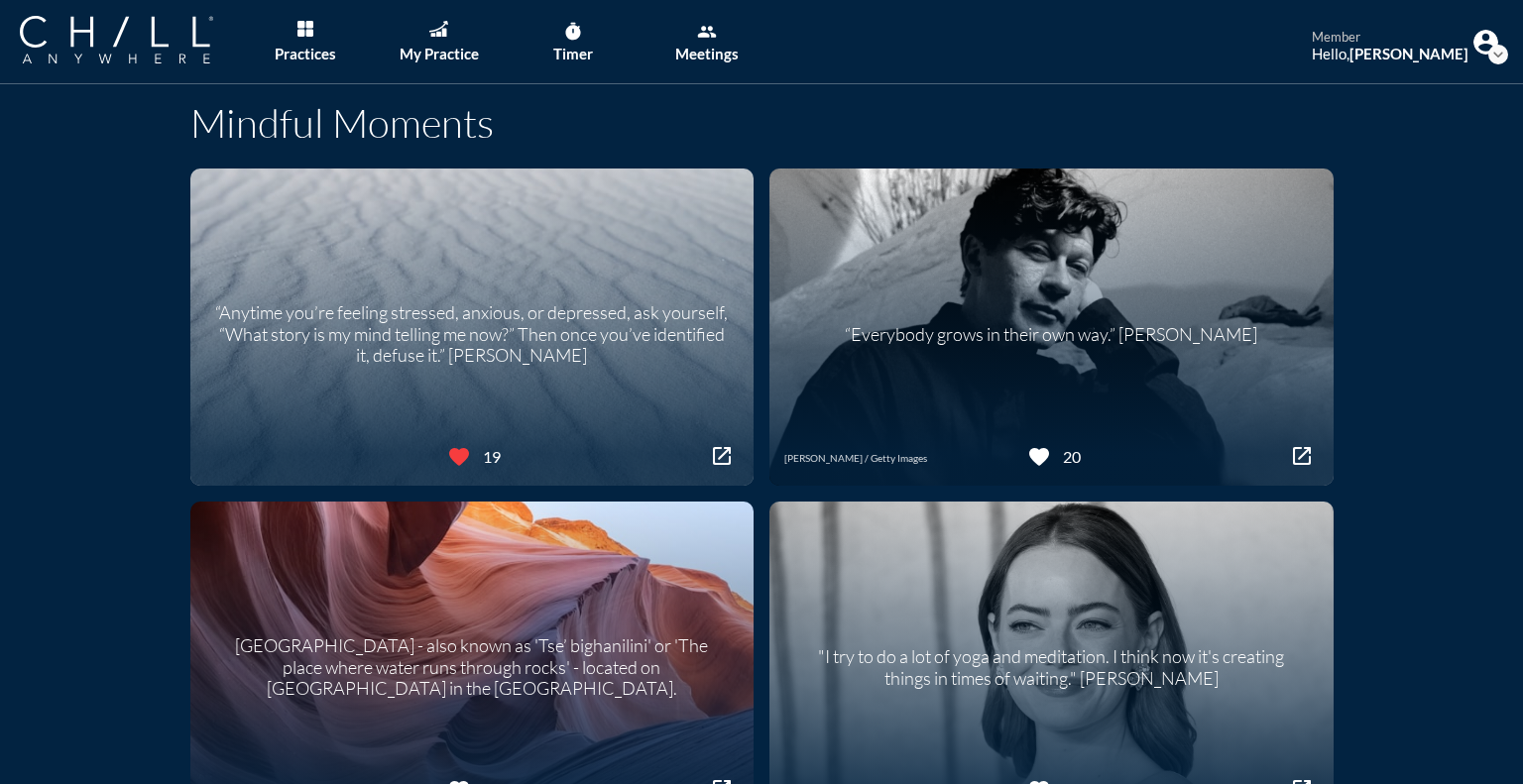 click on "“Everybody grows in their own way.” Robbie Robertson" at bounding box center [1051, 327] 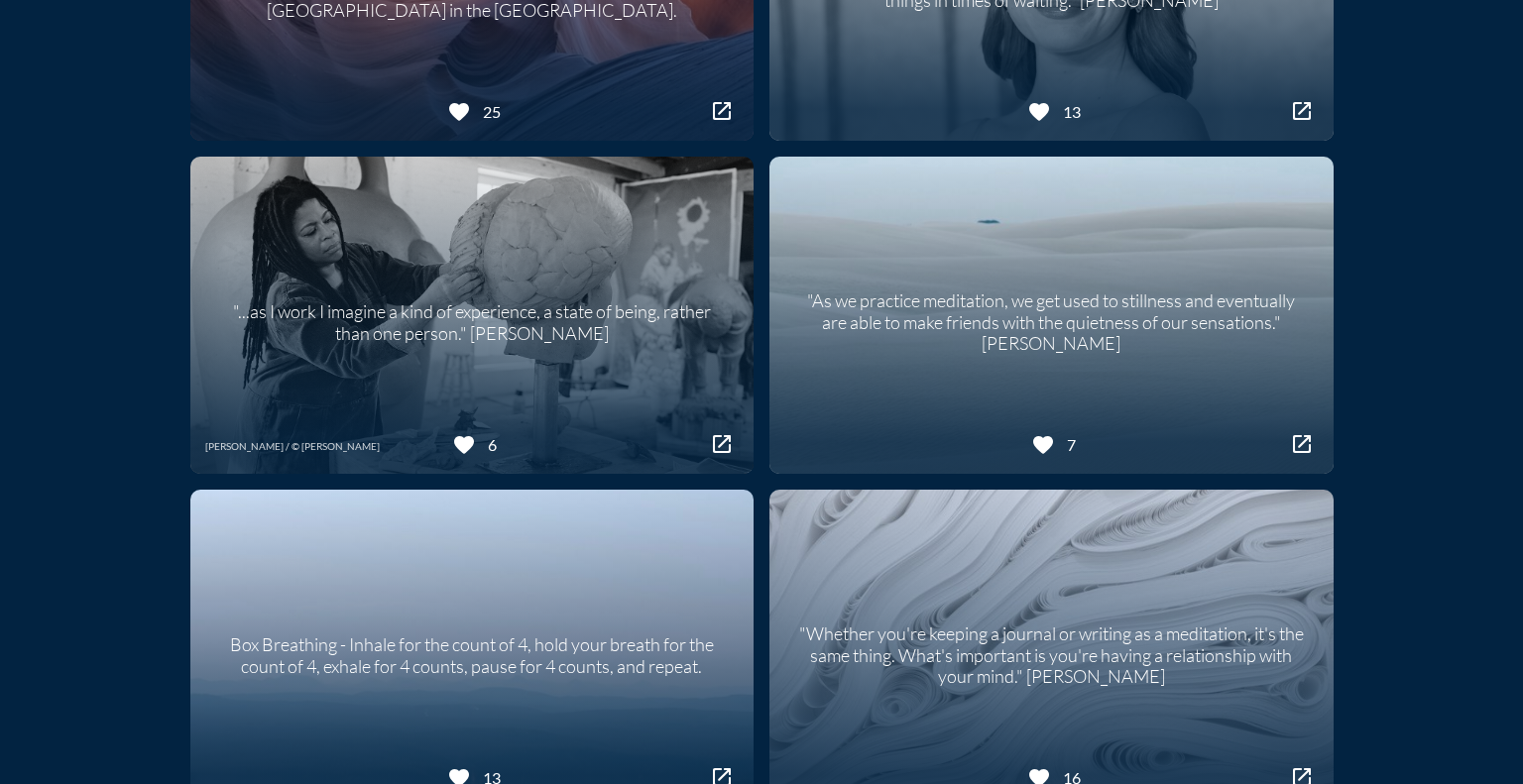 scroll, scrollTop: 694, scrollLeft: 0, axis: vertical 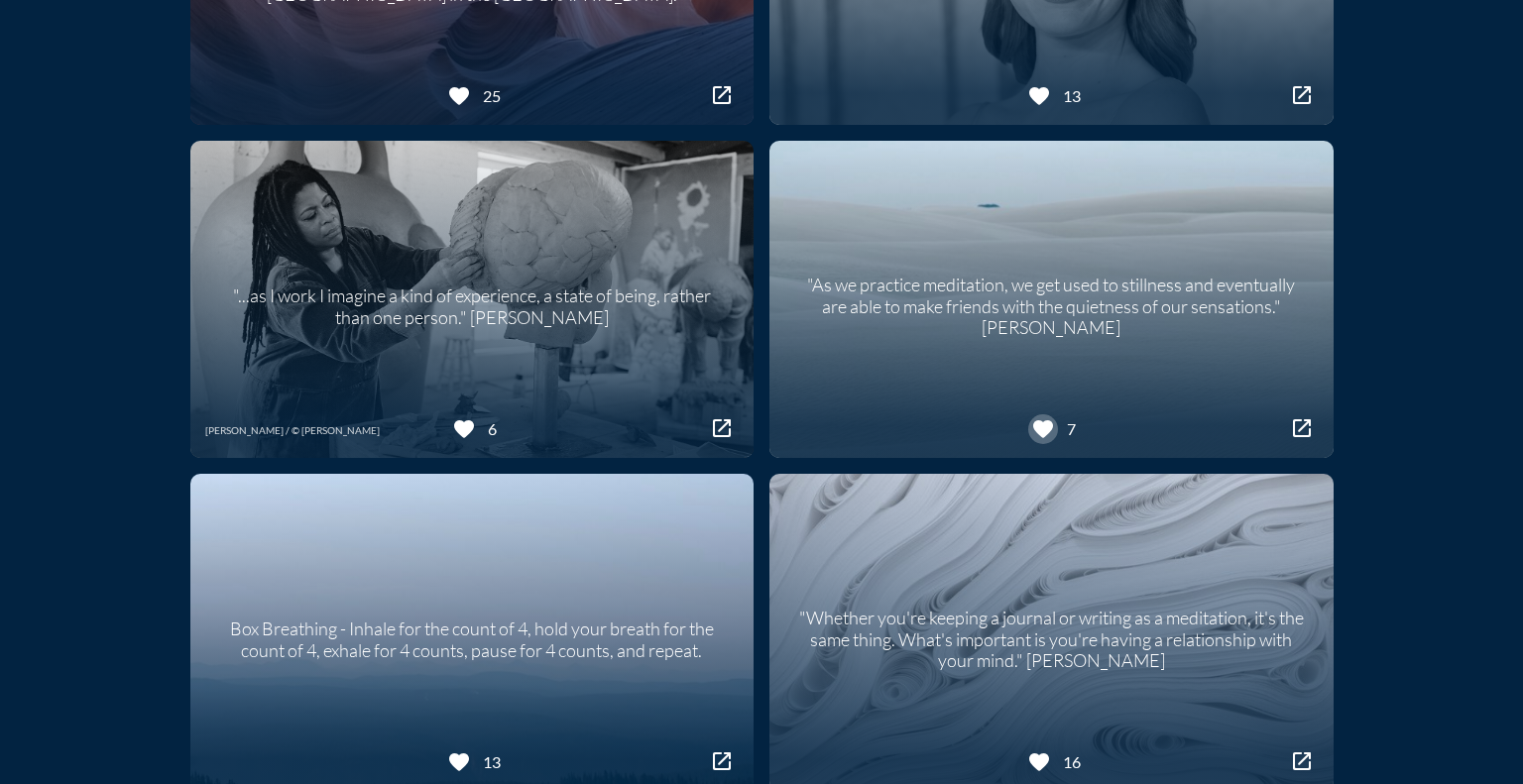 click on "favorite" at bounding box center [1043, 429] 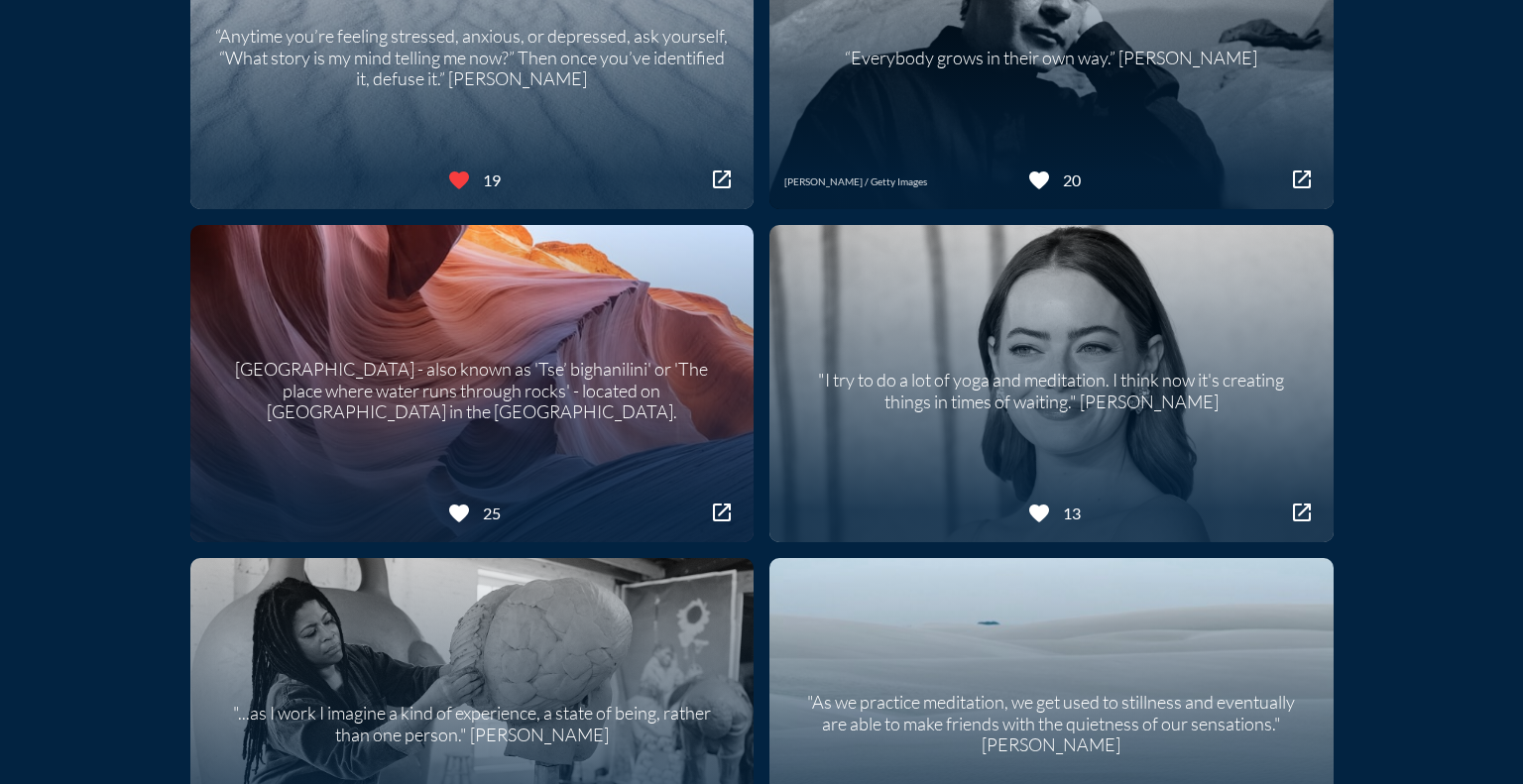scroll, scrollTop: 0, scrollLeft: 0, axis: both 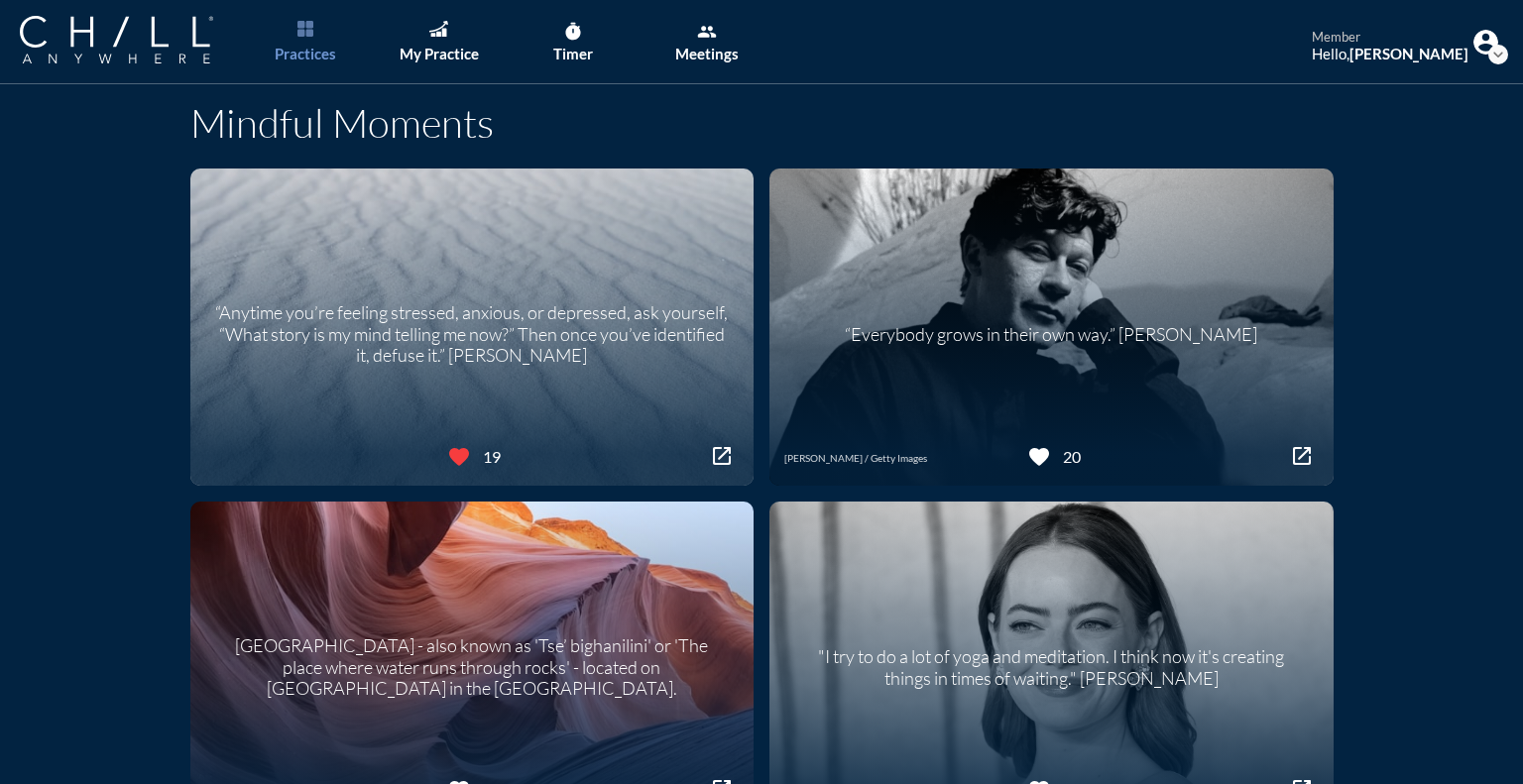 click on "Practices" at bounding box center [304, 42] 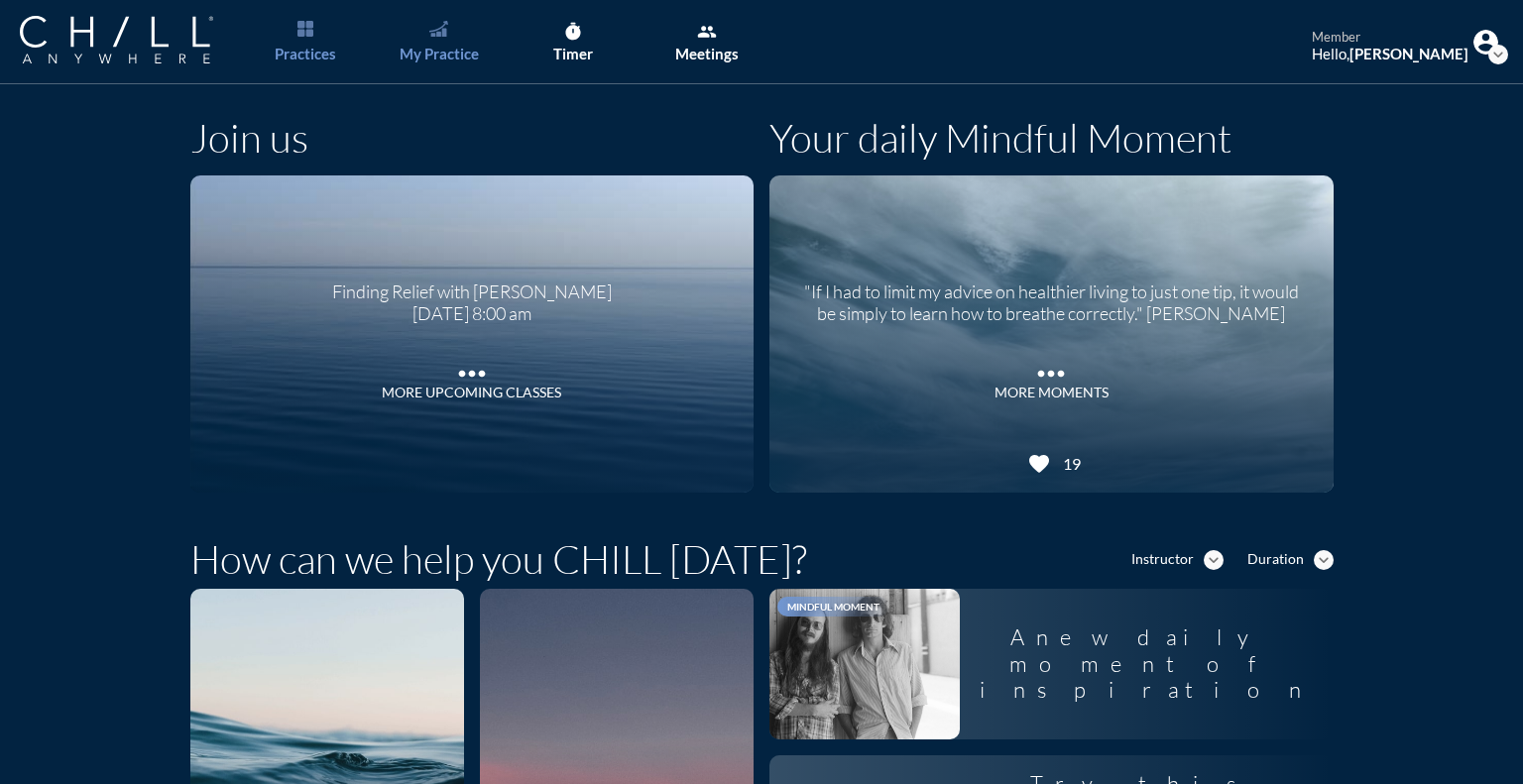 click on "My Practice" at bounding box center [439, 54] 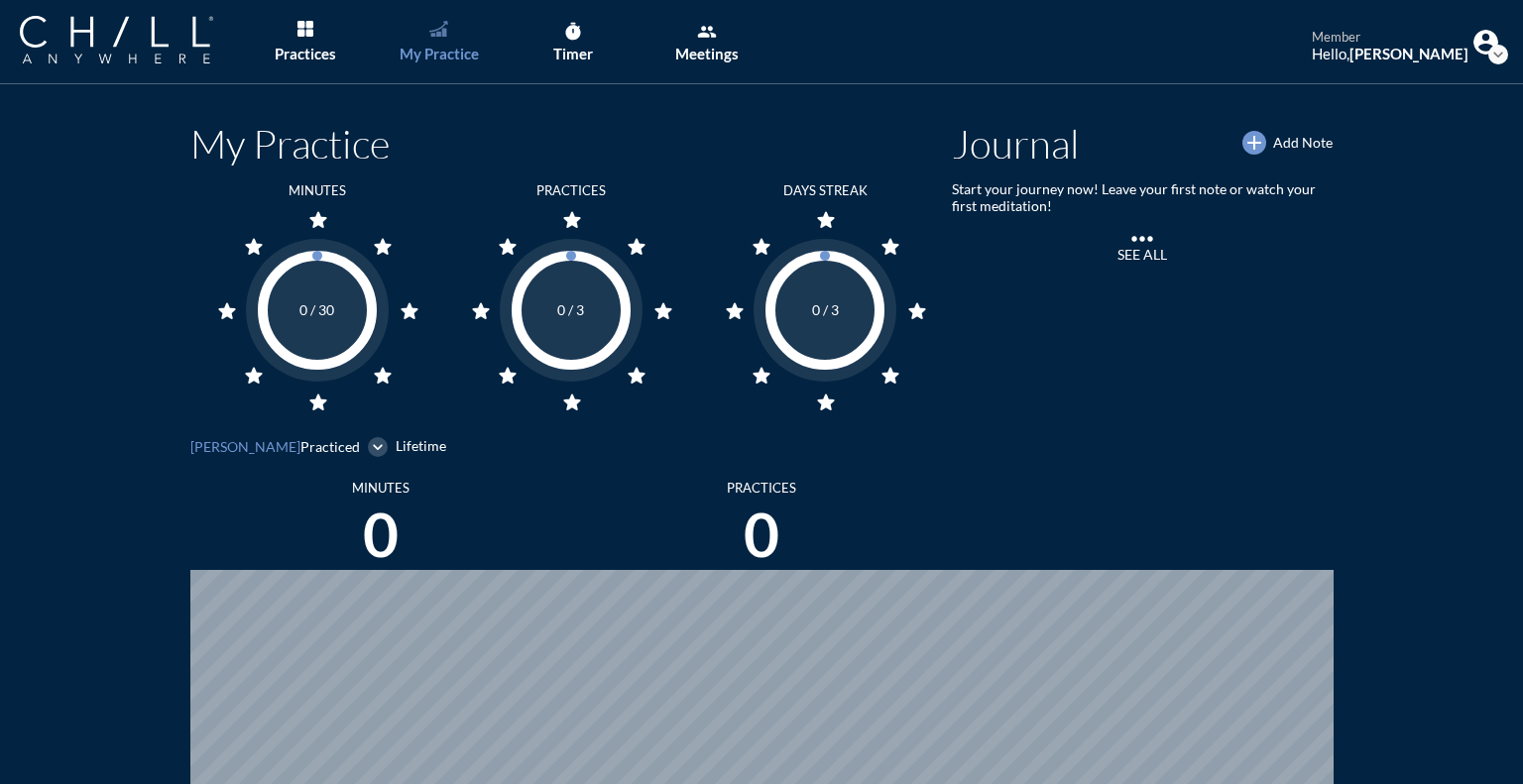 scroll, scrollTop: 990252, scrollLeft: 990028, axis: both 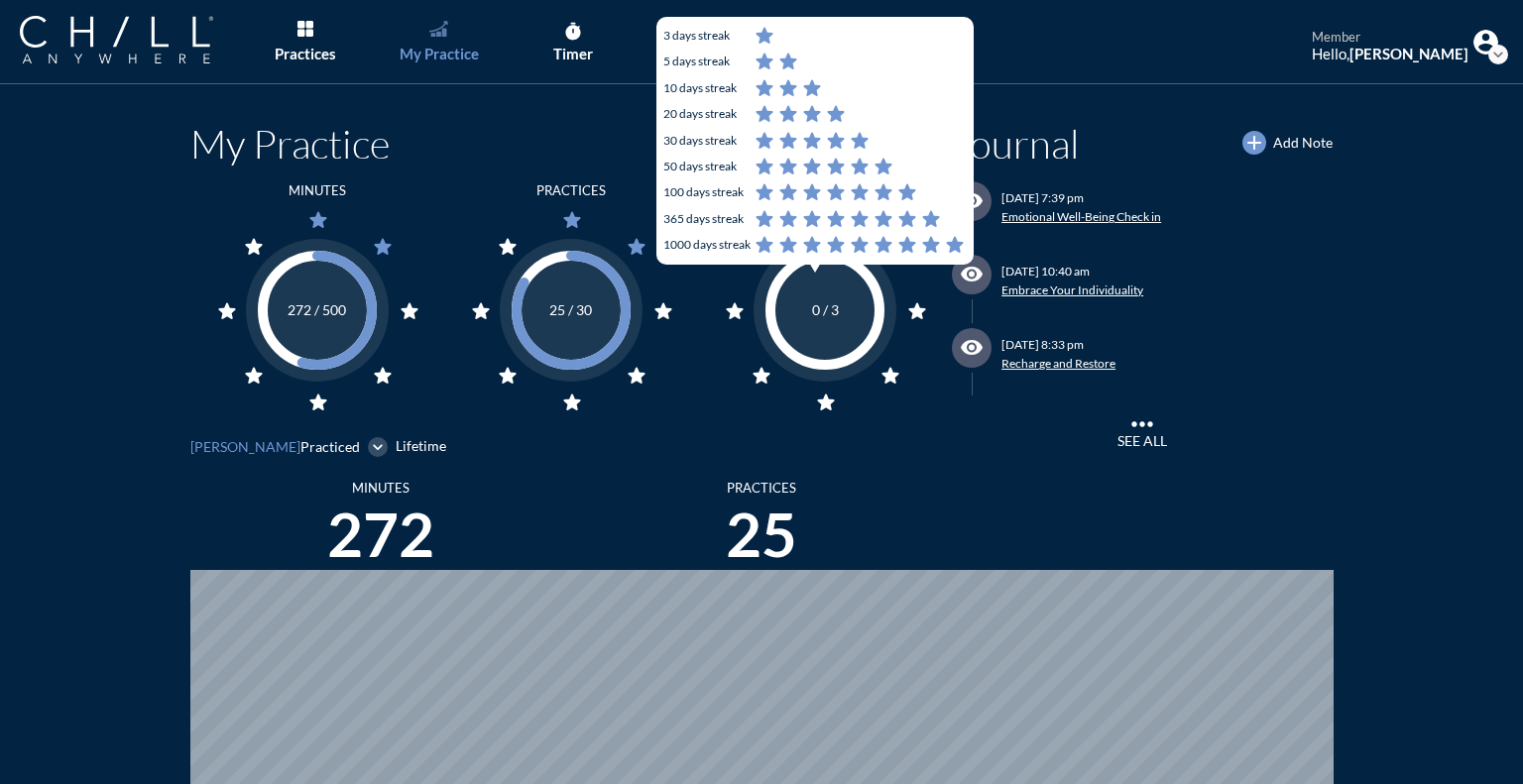 click on "star star star star star star star star" at bounding box center [824, 309] 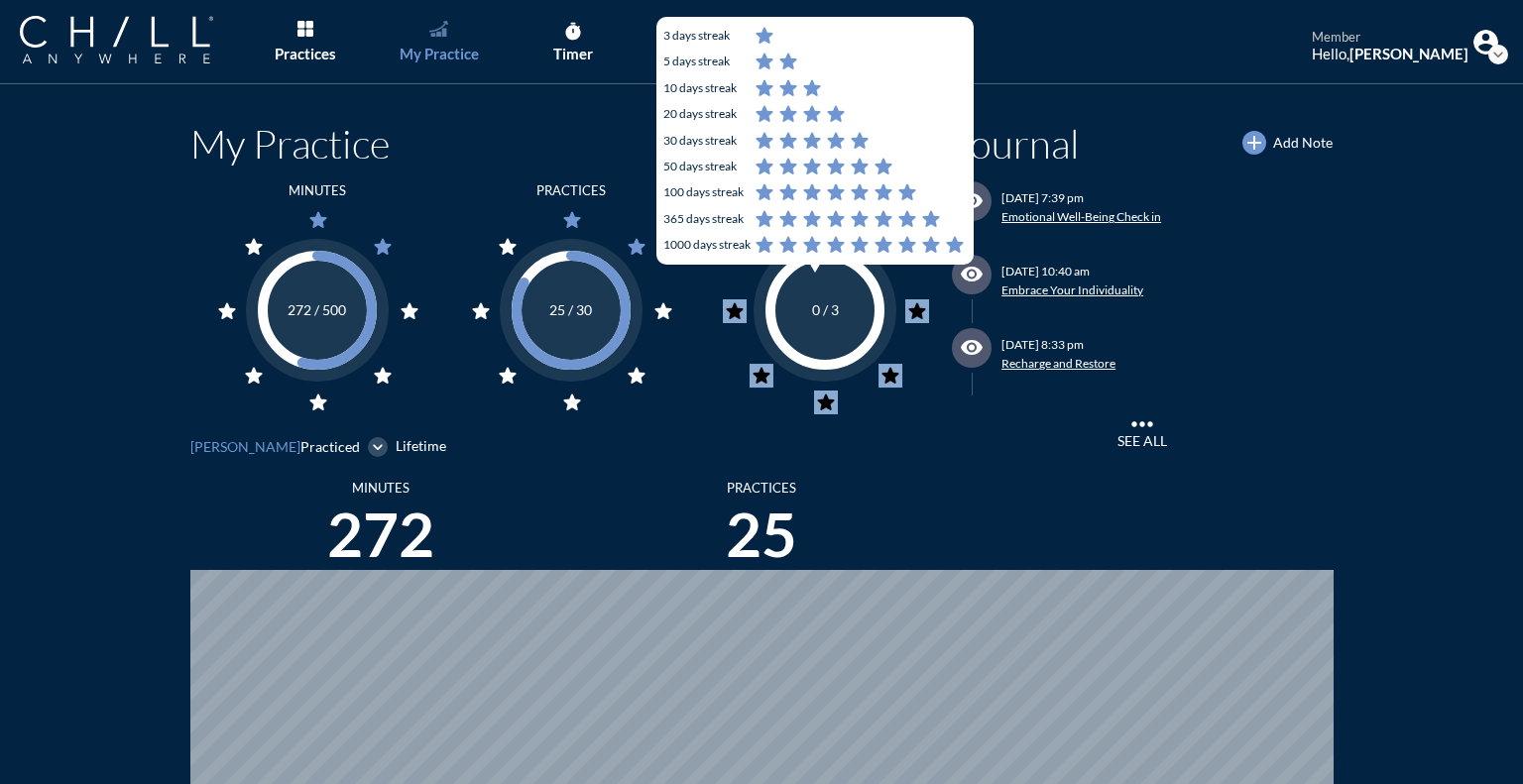 click on "star star star star star star star star" at bounding box center [824, 309] 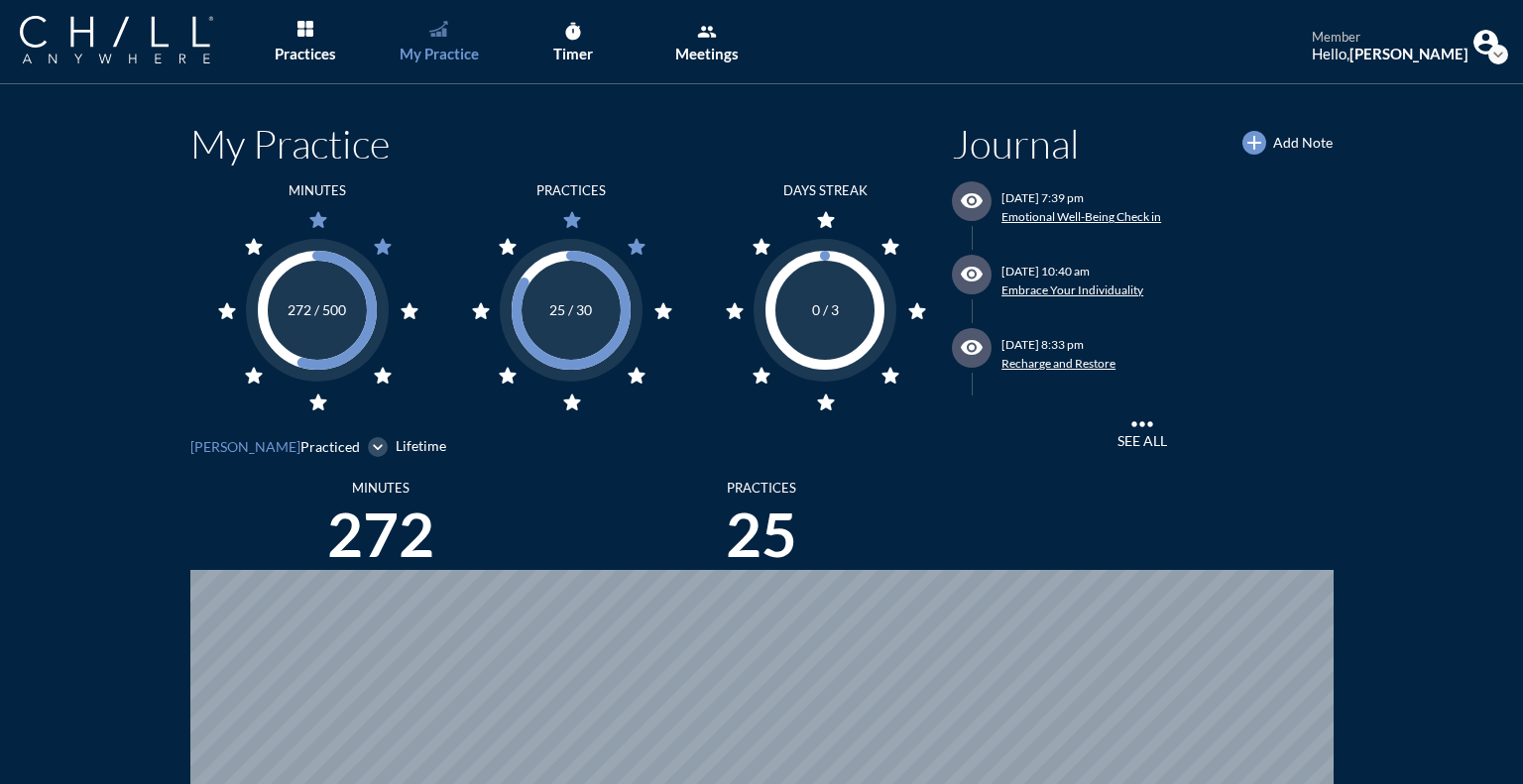 click on "Tuesday July 22 at 7:39 pm" at bounding box center (1062, 198) 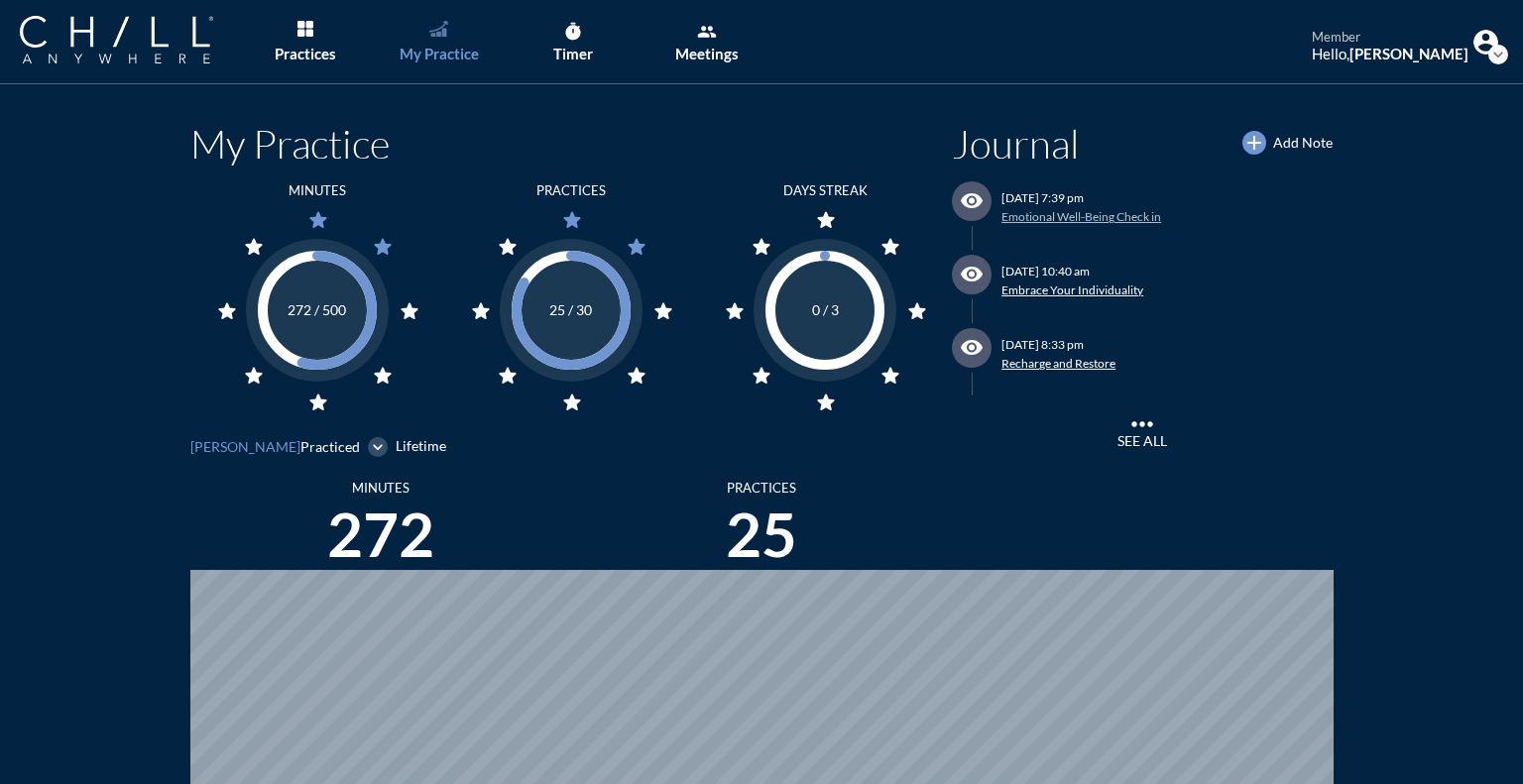 click on "Emotional Well-Being Check in" at bounding box center [1081, 216] 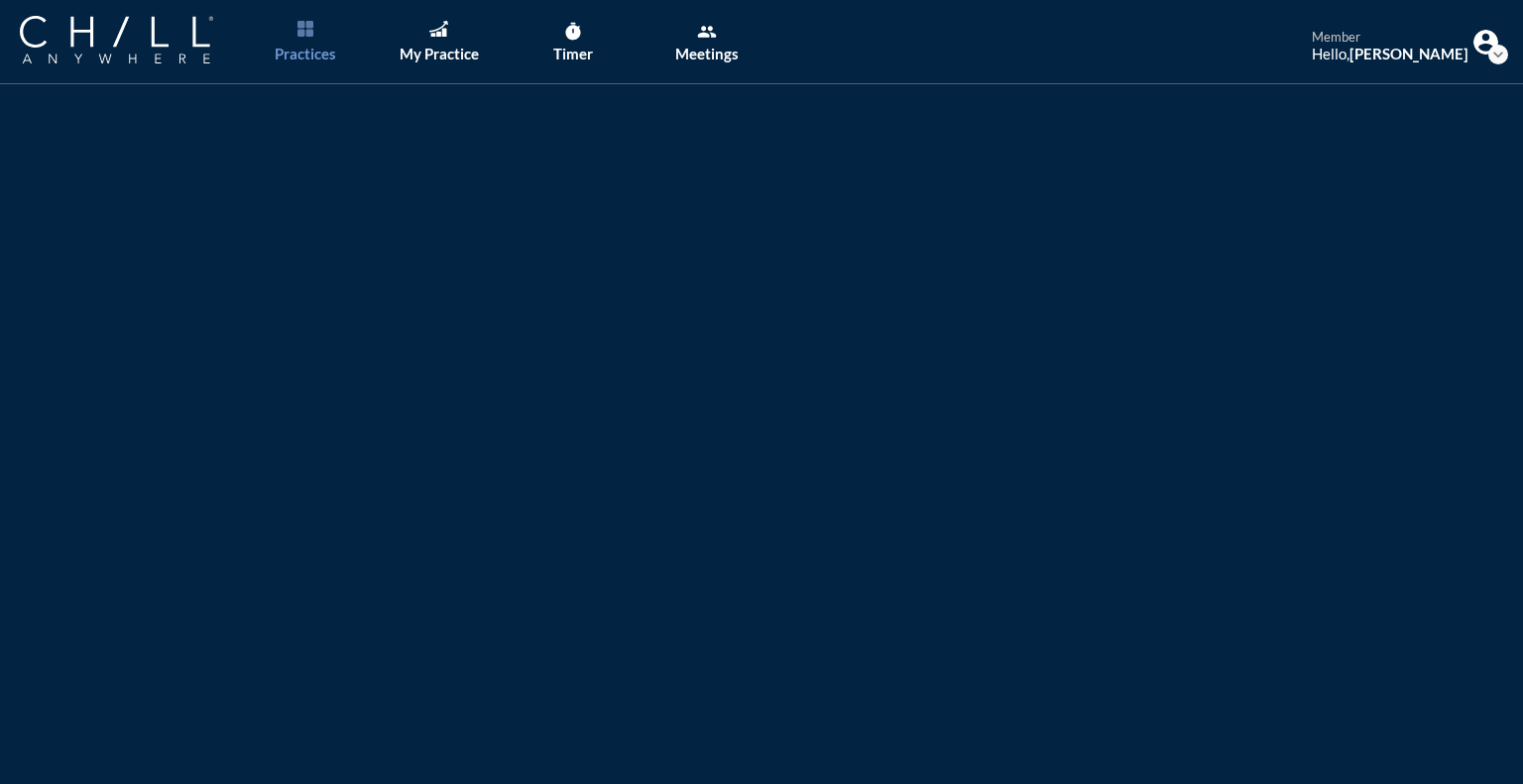 click on "Break Bad Habits" at bounding box center [781, 218] 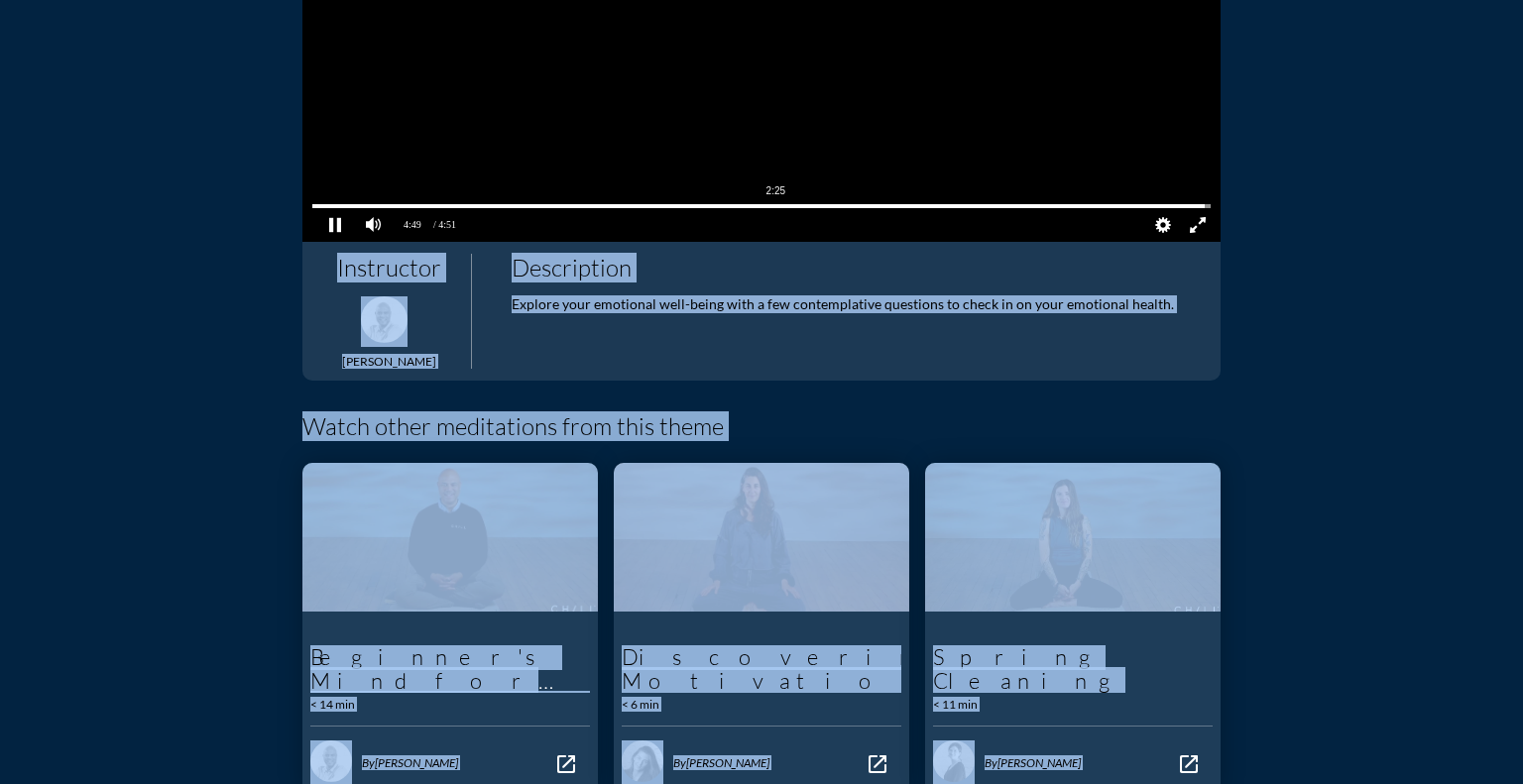 scroll, scrollTop: 578, scrollLeft: 0, axis: vertical 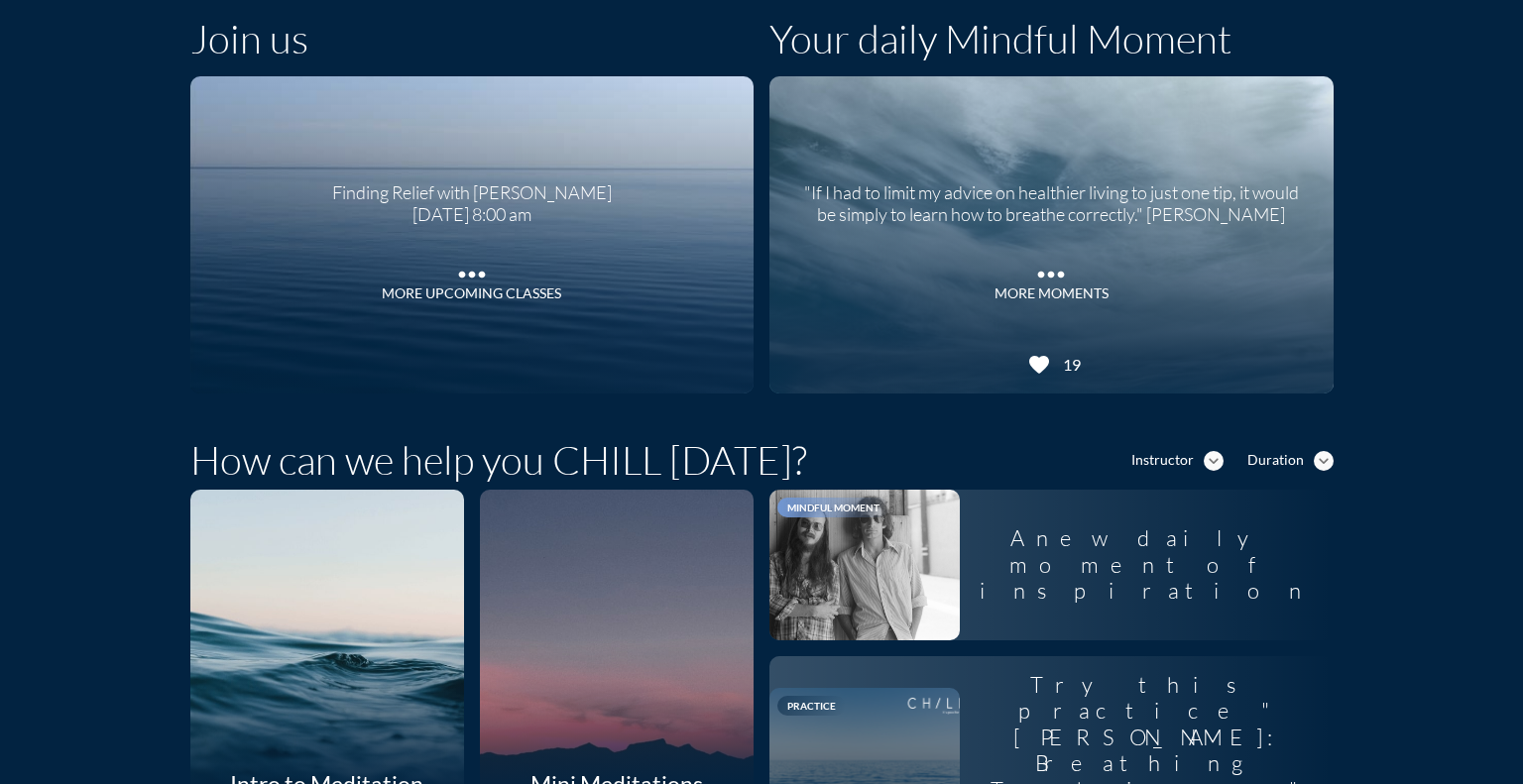 click on "How can we help you CHILL [DATE]?" at bounding box center (499, 460) 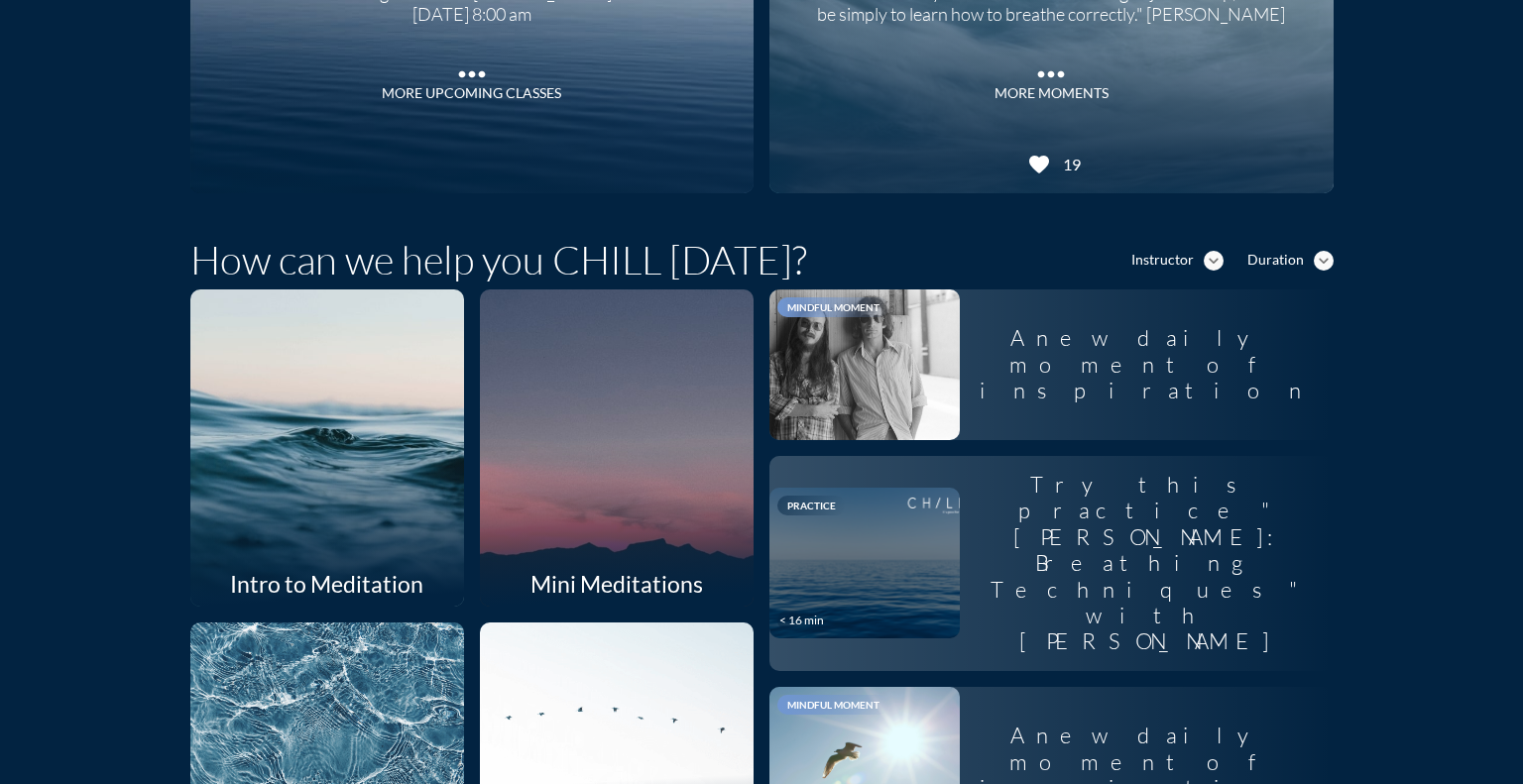 scroll, scrollTop: 396, scrollLeft: 0, axis: vertical 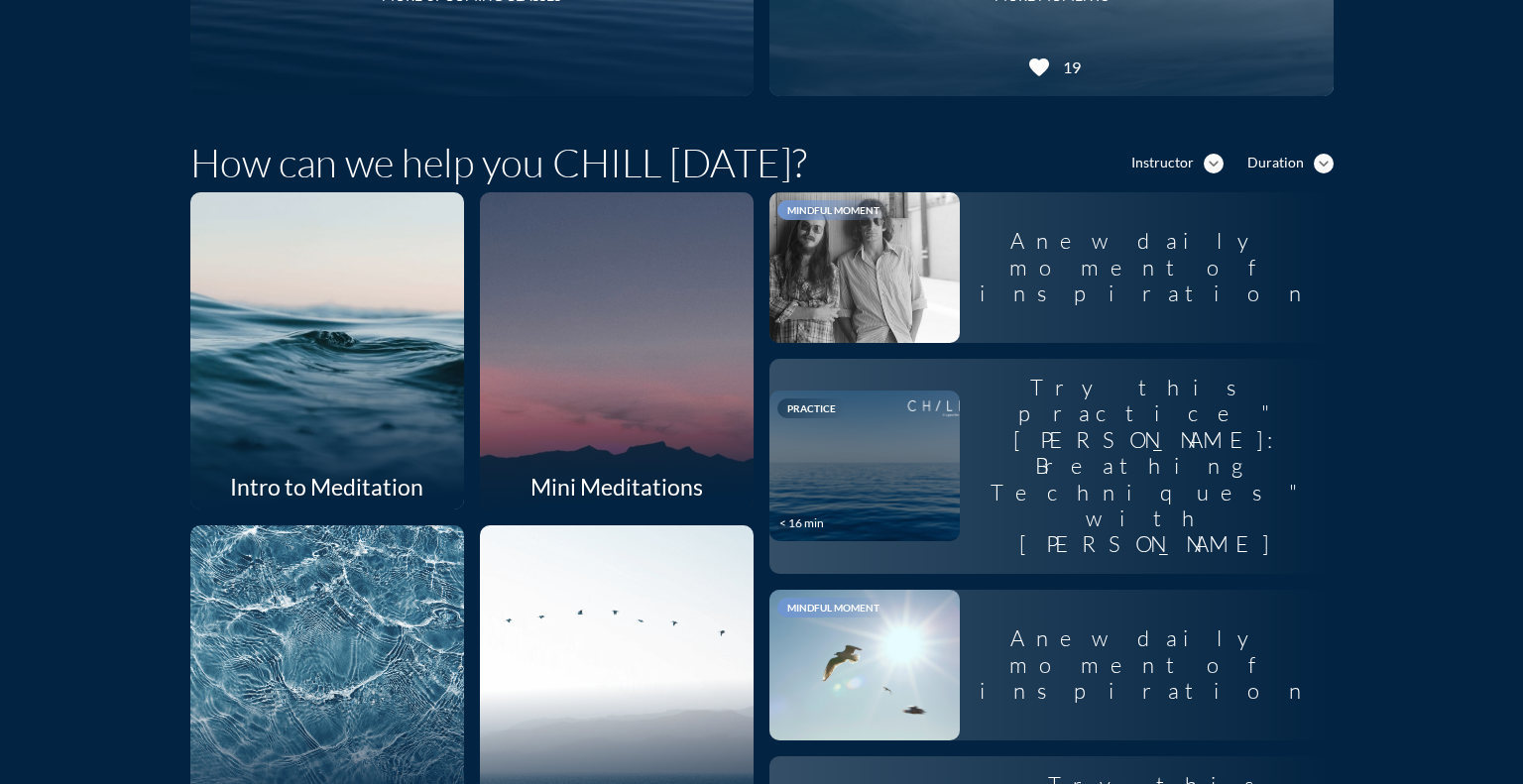 click at bounding box center [326, 350] 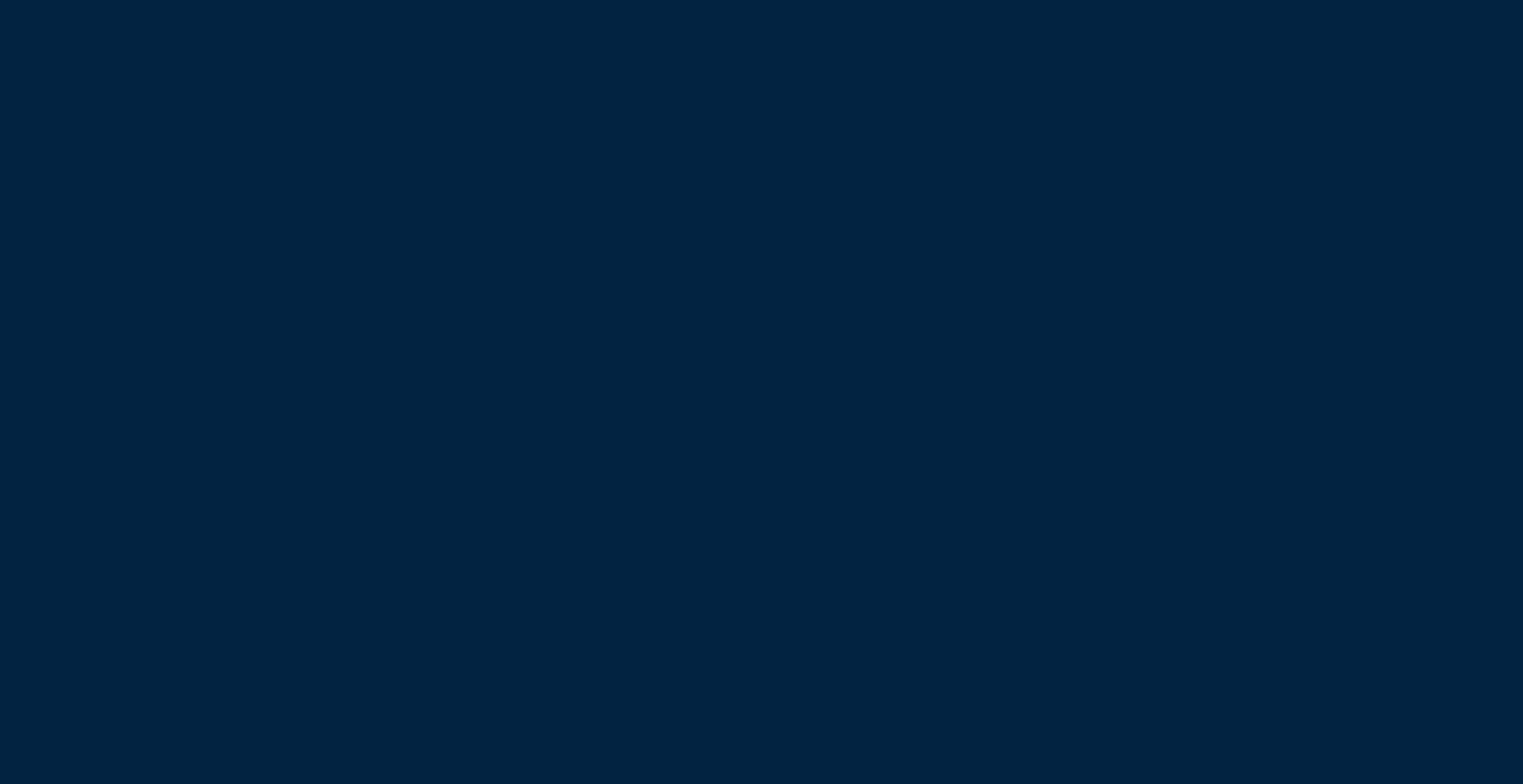scroll, scrollTop: 0, scrollLeft: 0, axis: both 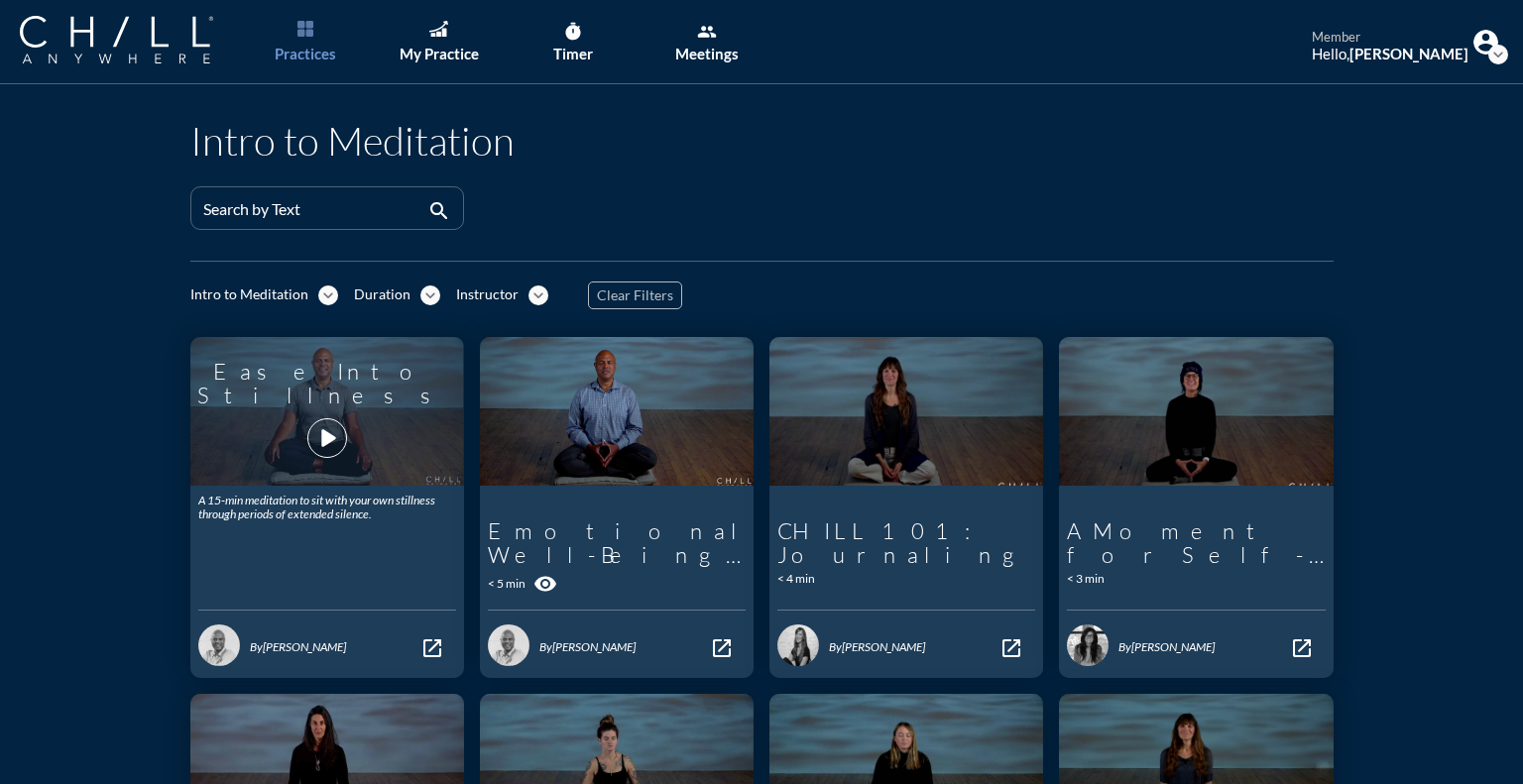 click on "A 15-min meditation to sit with your own stillness through periods of extended silence." at bounding box center [327, 535] 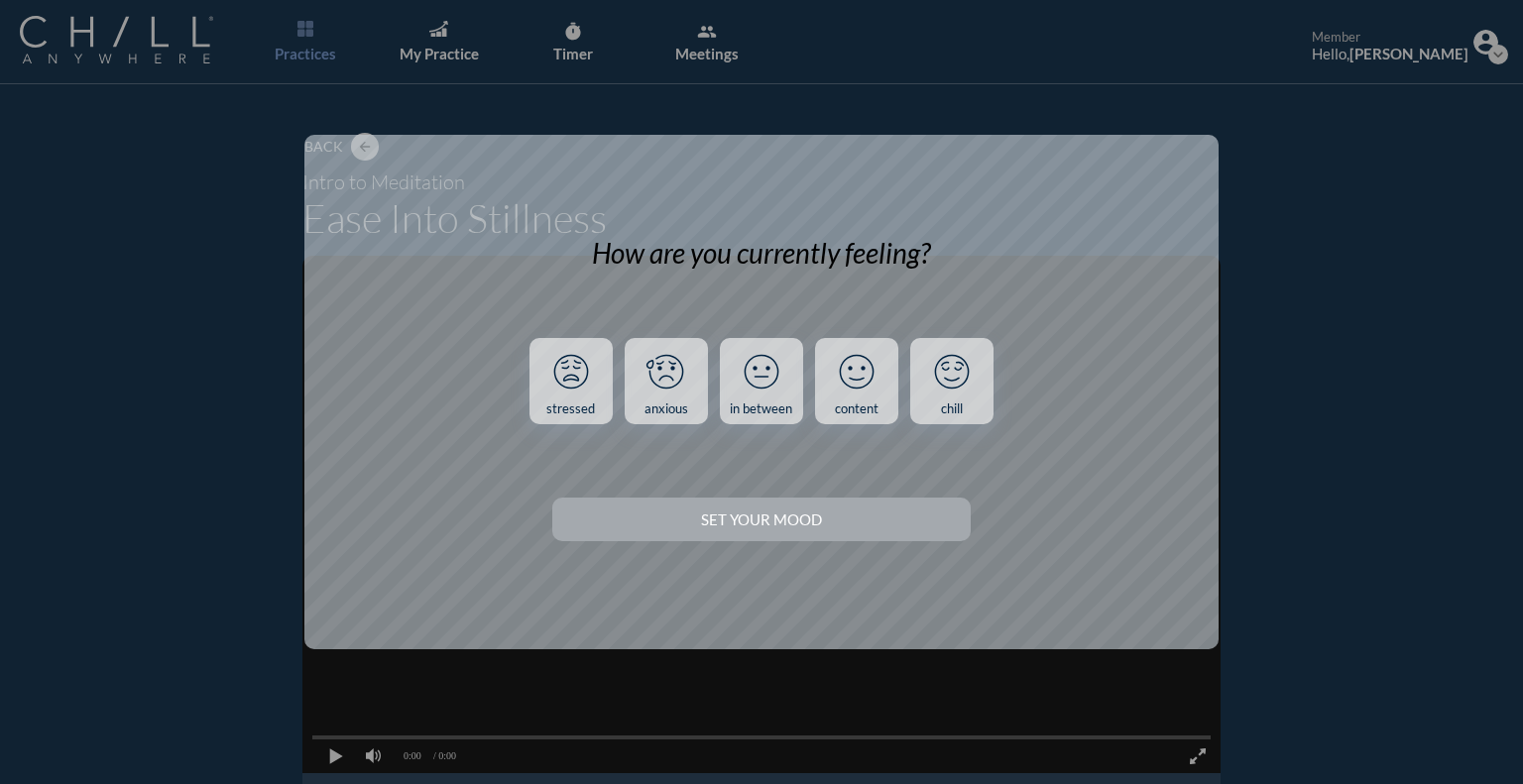 click on "How are you currently feeling? stressed anxious in between content chill Set your Mood" at bounding box center [762, 392] 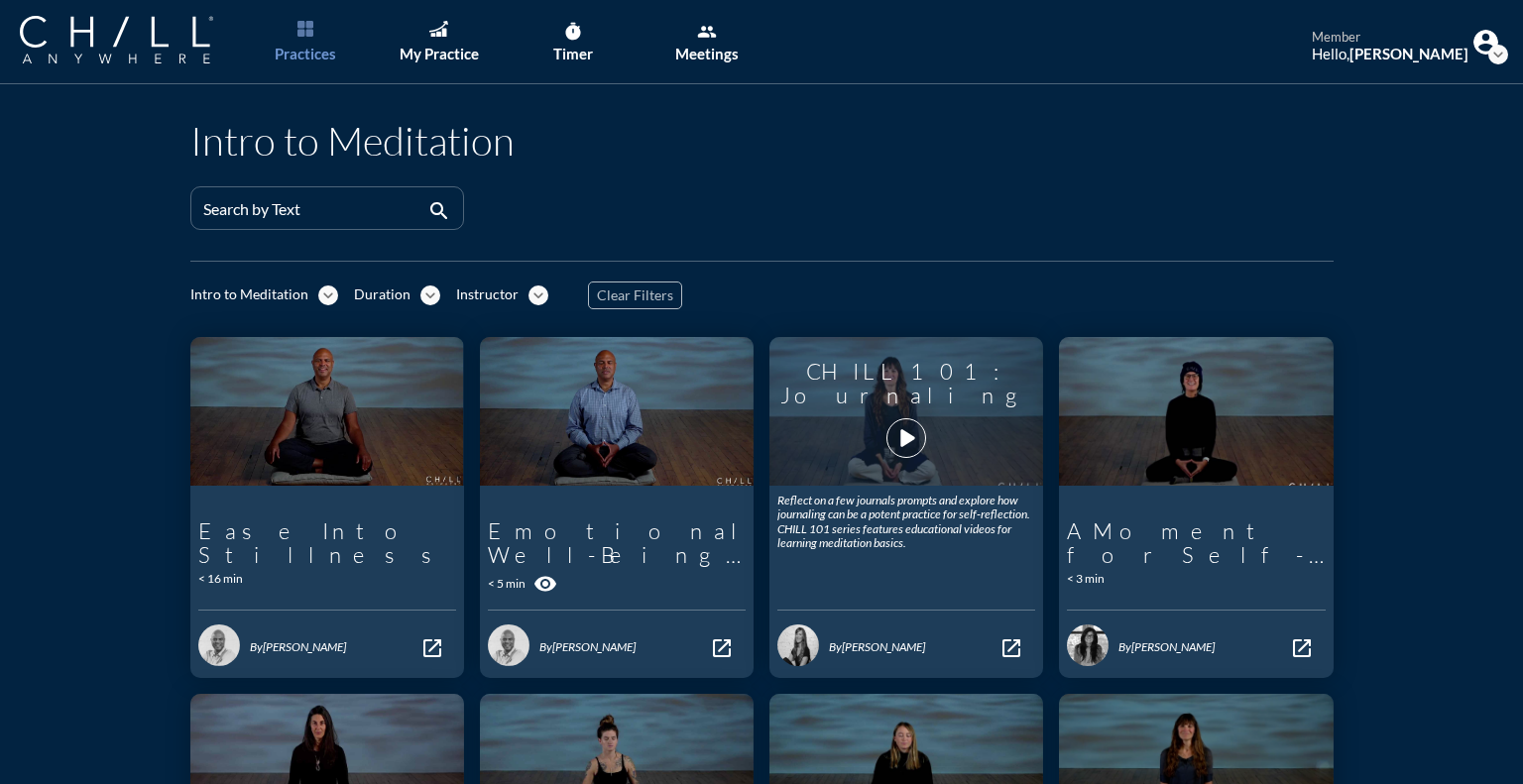 click on "CHILL 101: Journaling play_arrow" at bounding box center [906, 411] 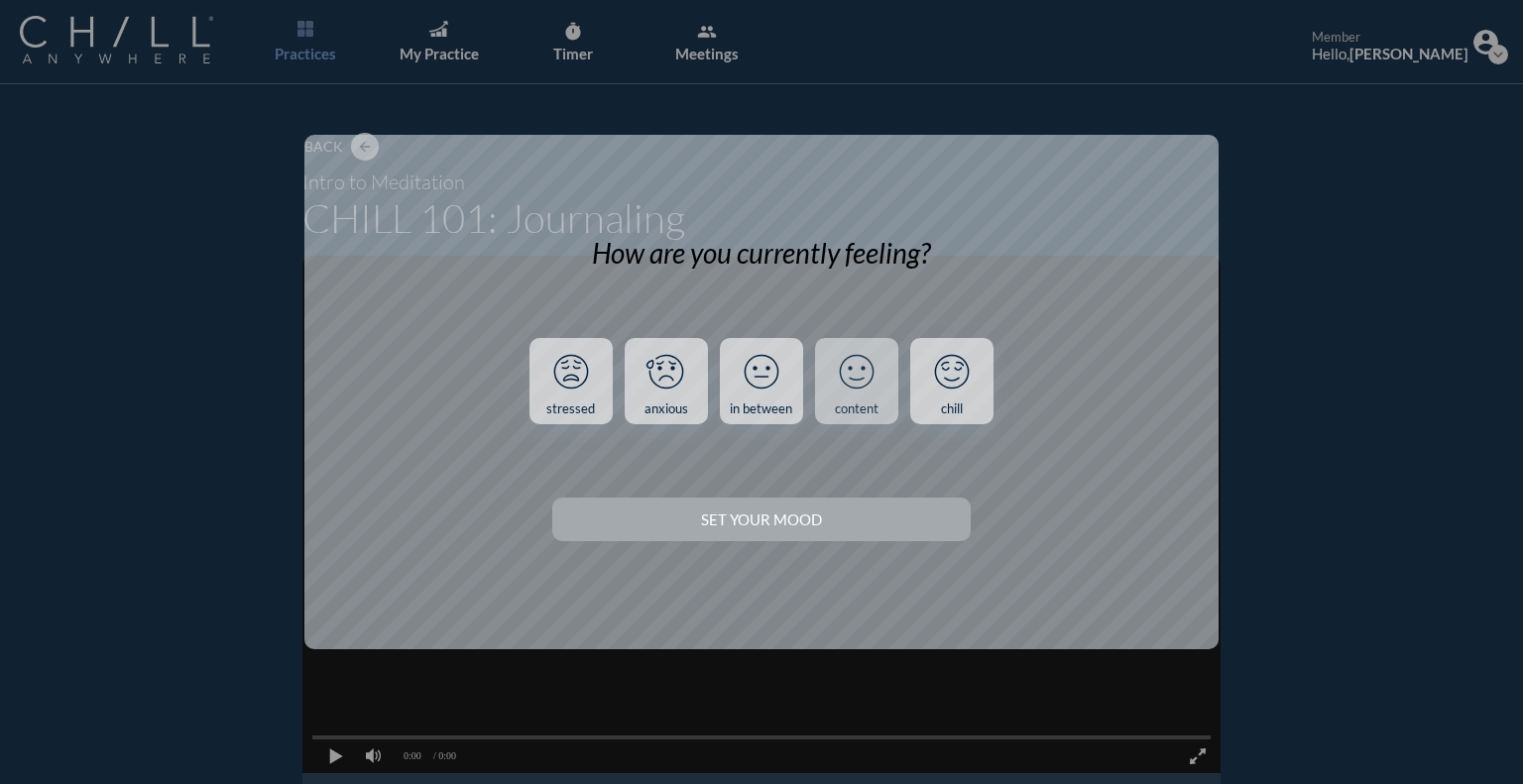 click 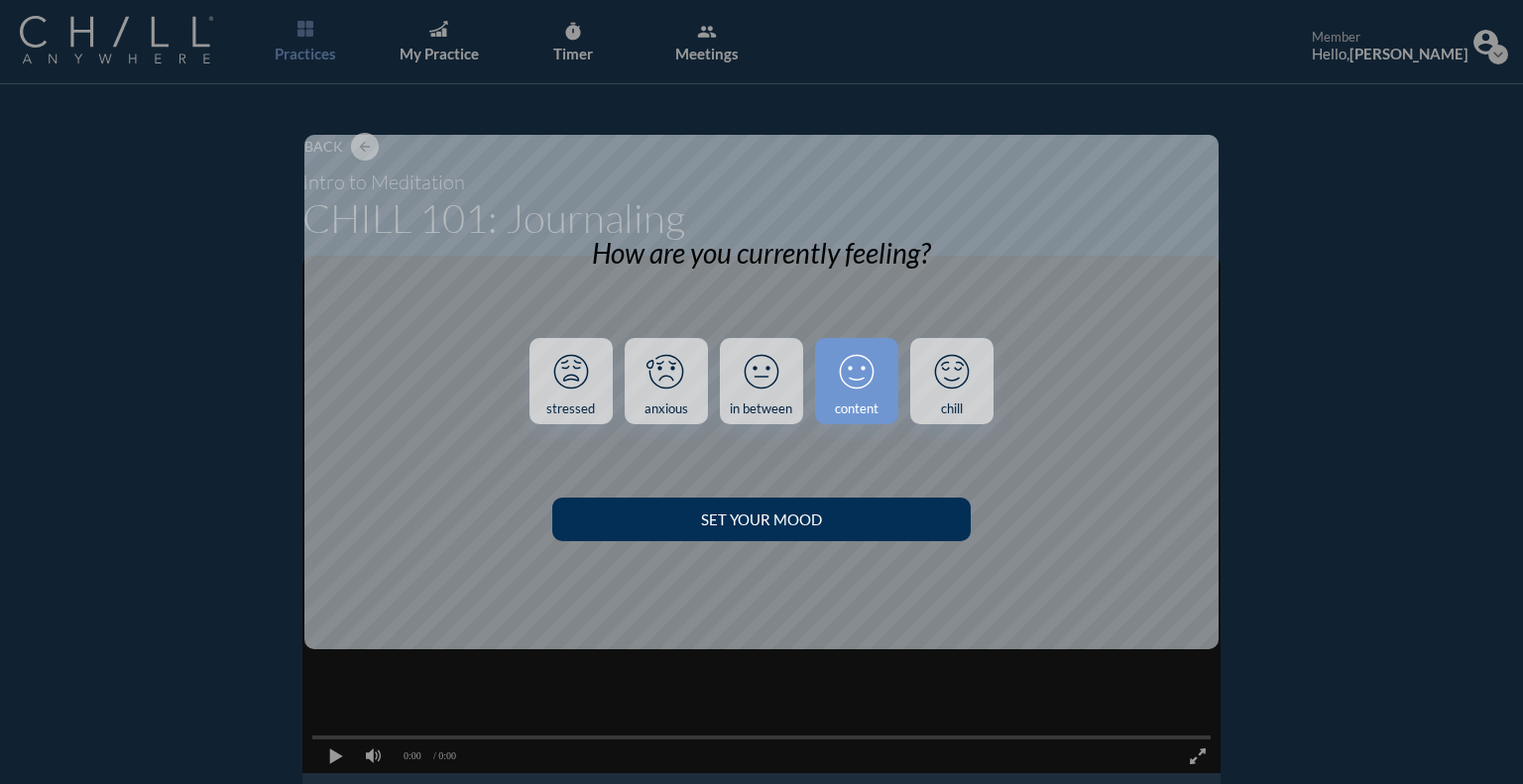 click on "Set your Mood" at bounding box center [761, 519] 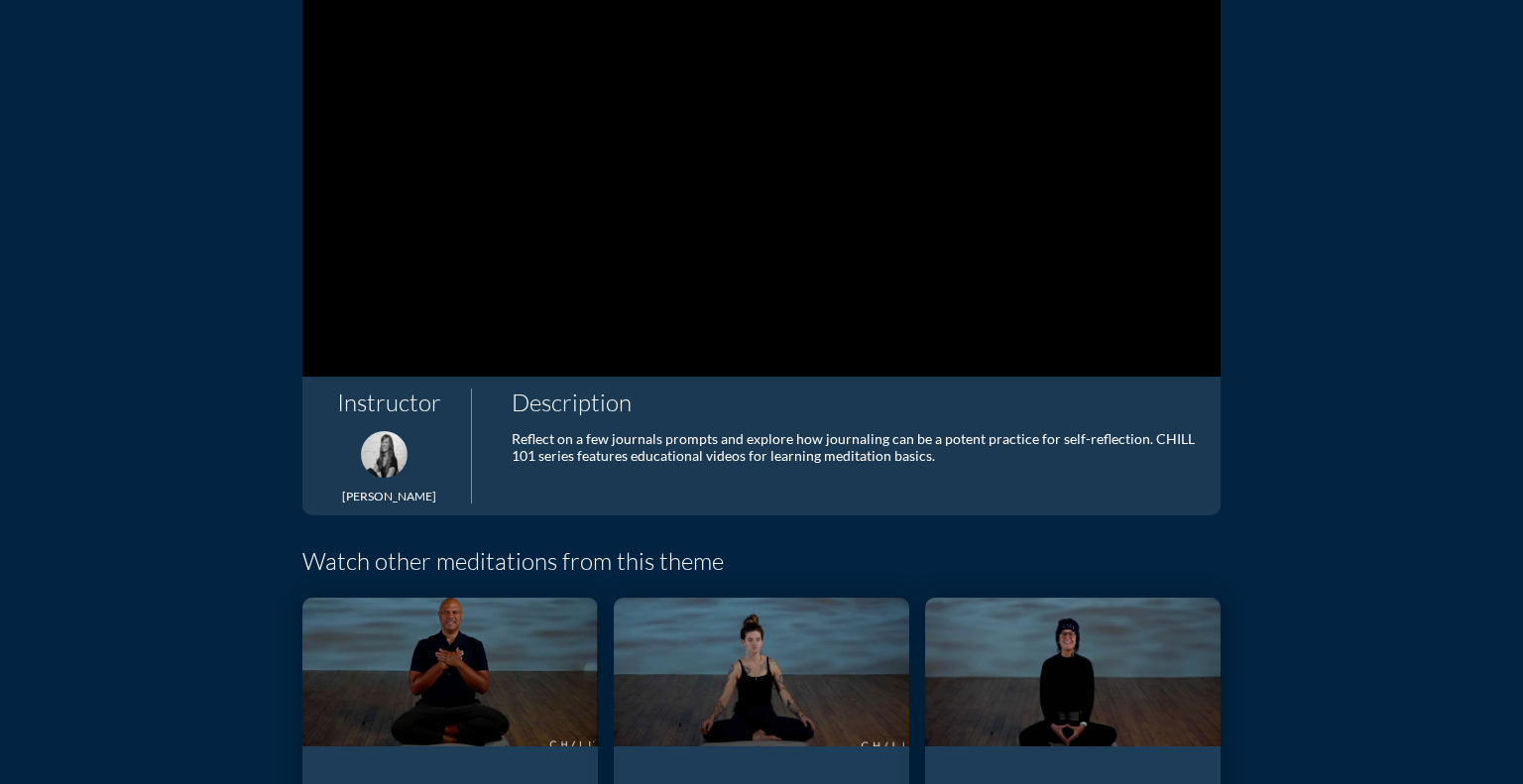 scroll, scrollTop: 496, scrollLeft: 0, axis: vertical 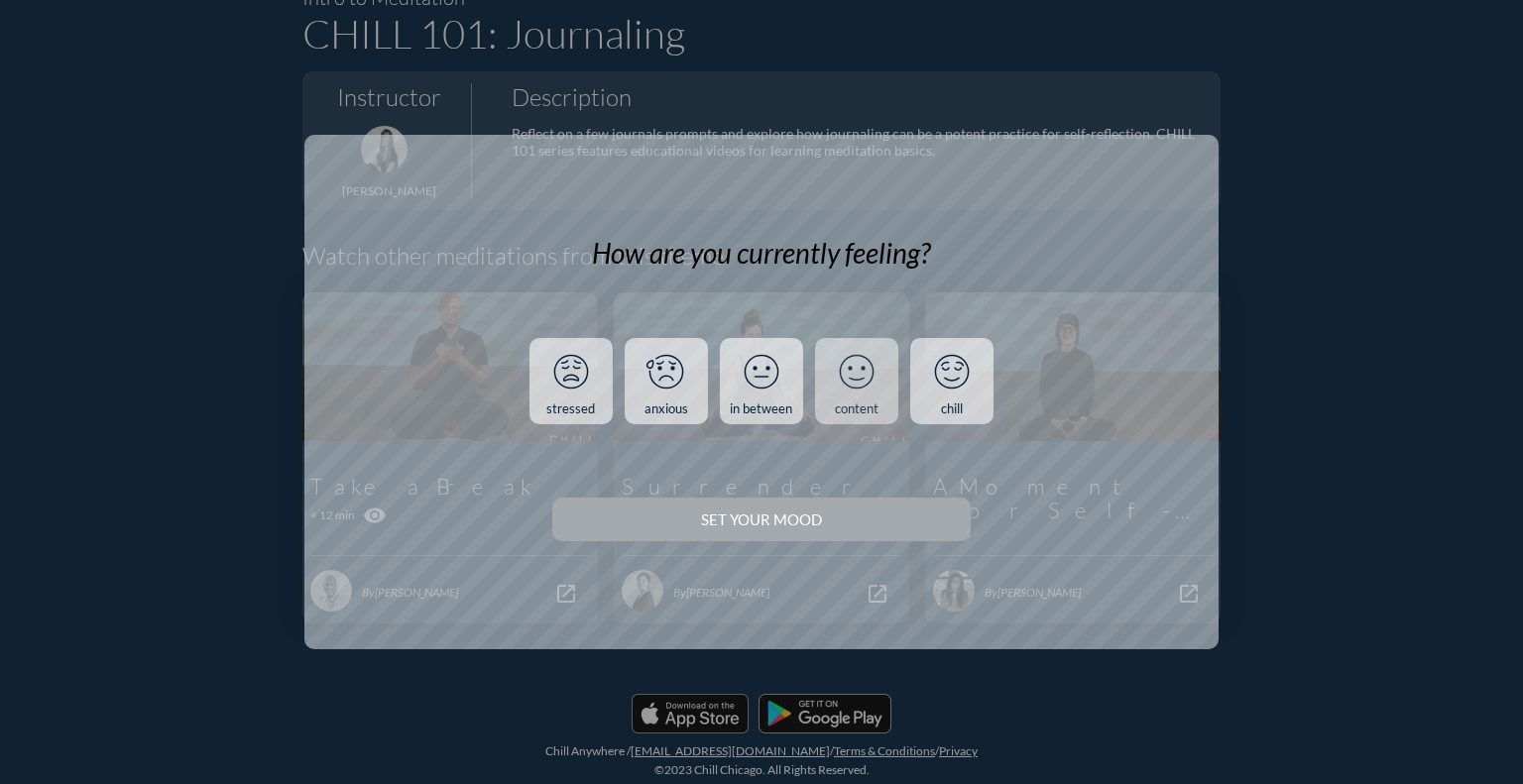 click 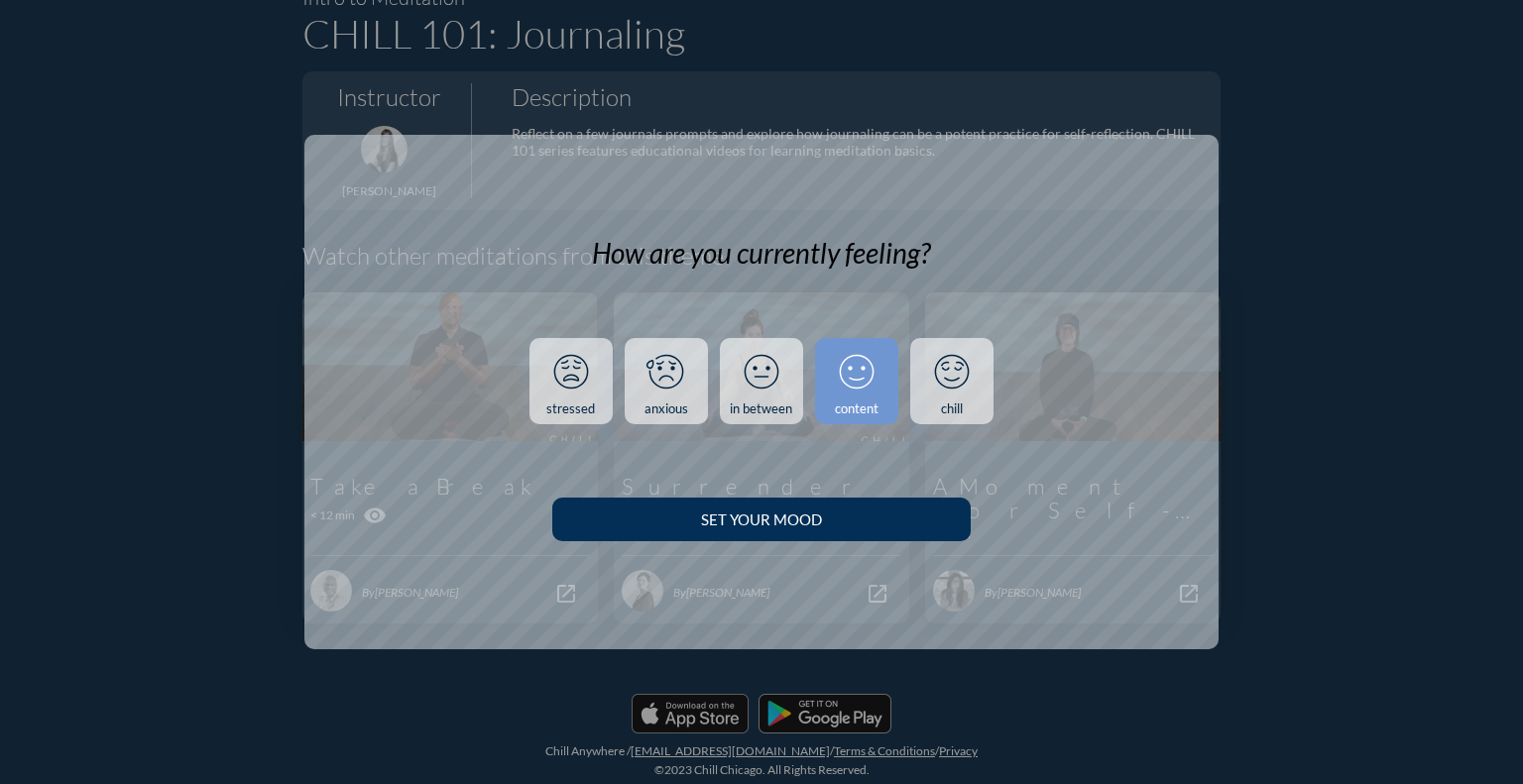 click on "Set your Mood" at bounding box center [761, 519] 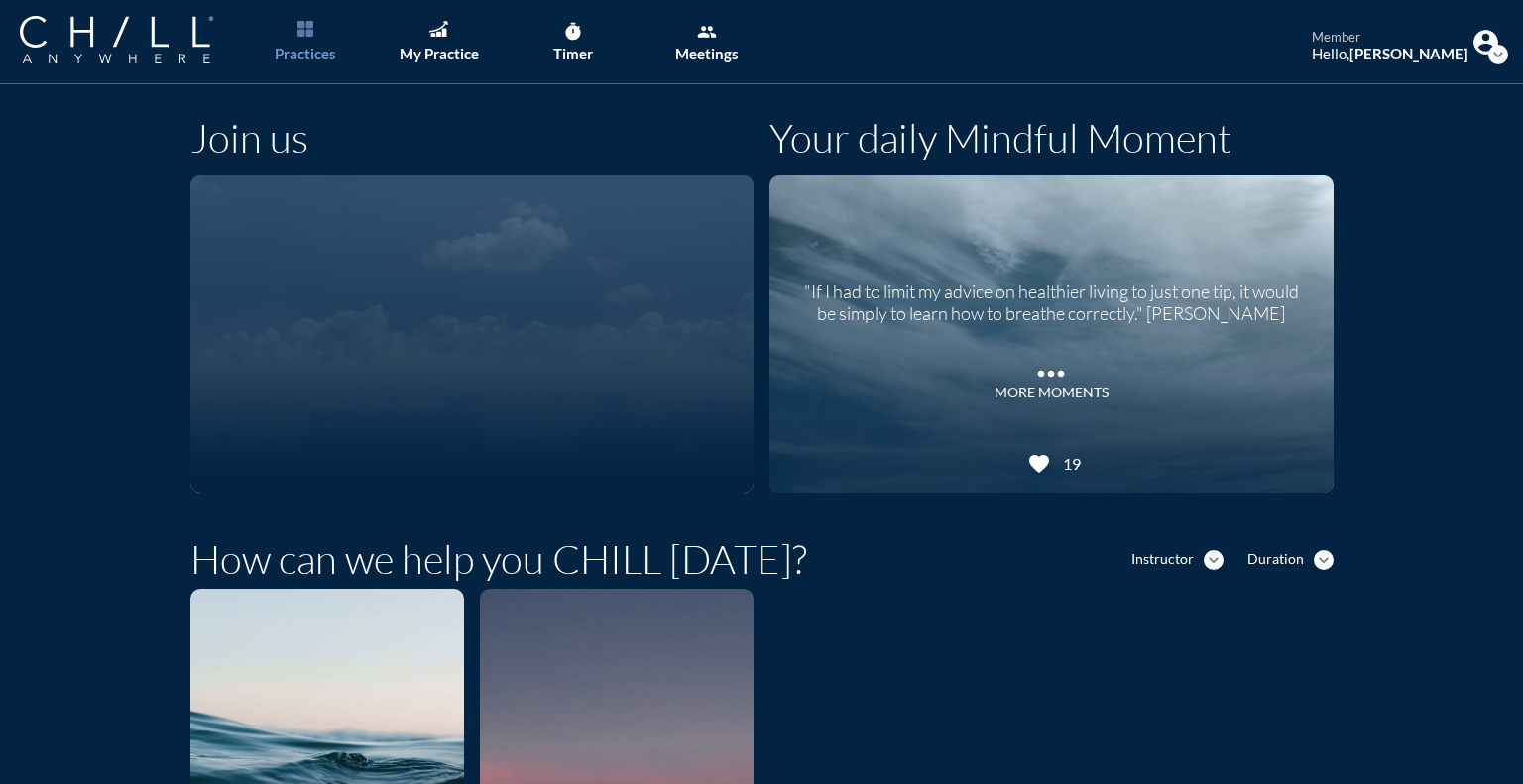 scroll, scrollTop: 0, scrollLeft: 0, axis: both 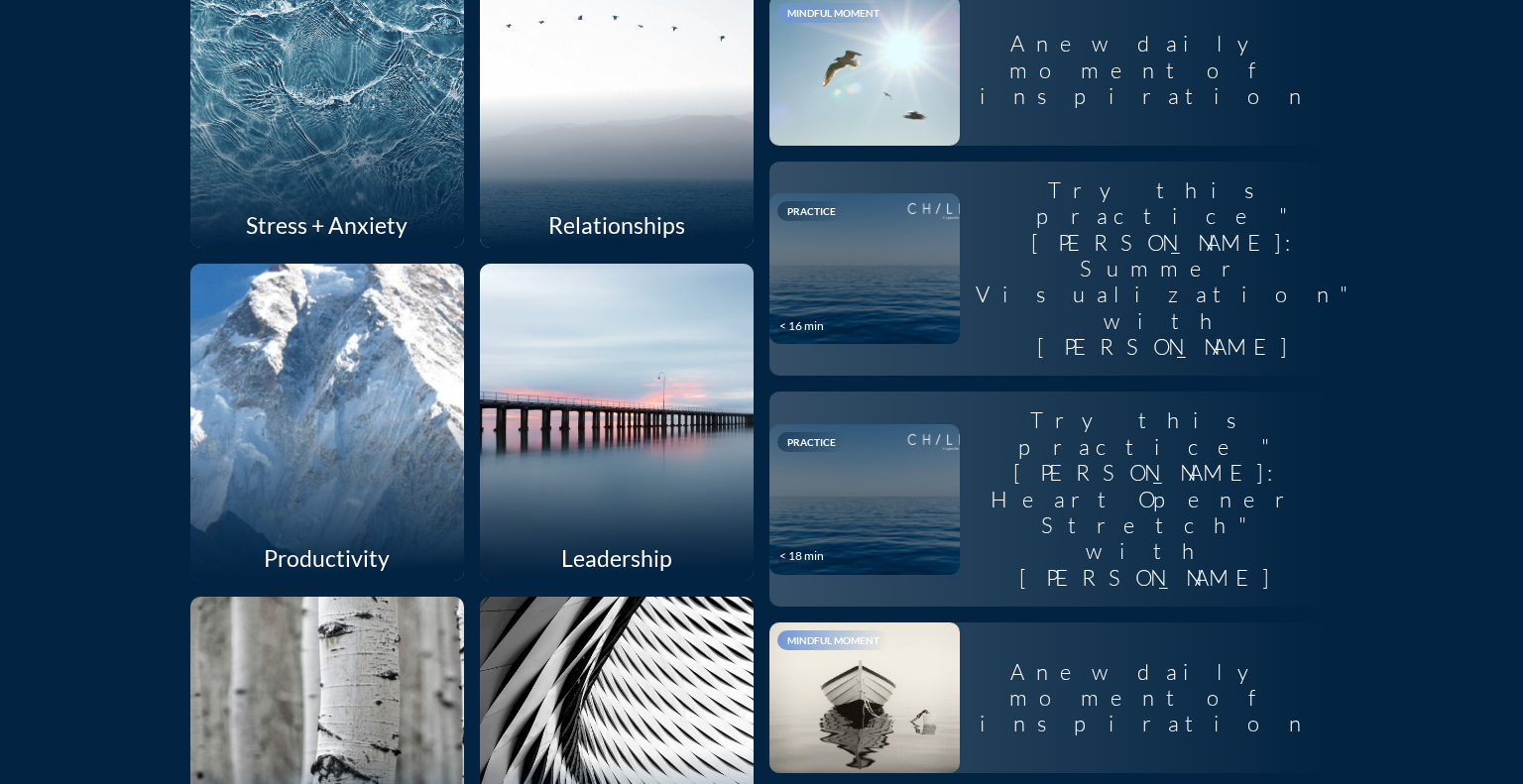 click at bounding box center (326, 421) 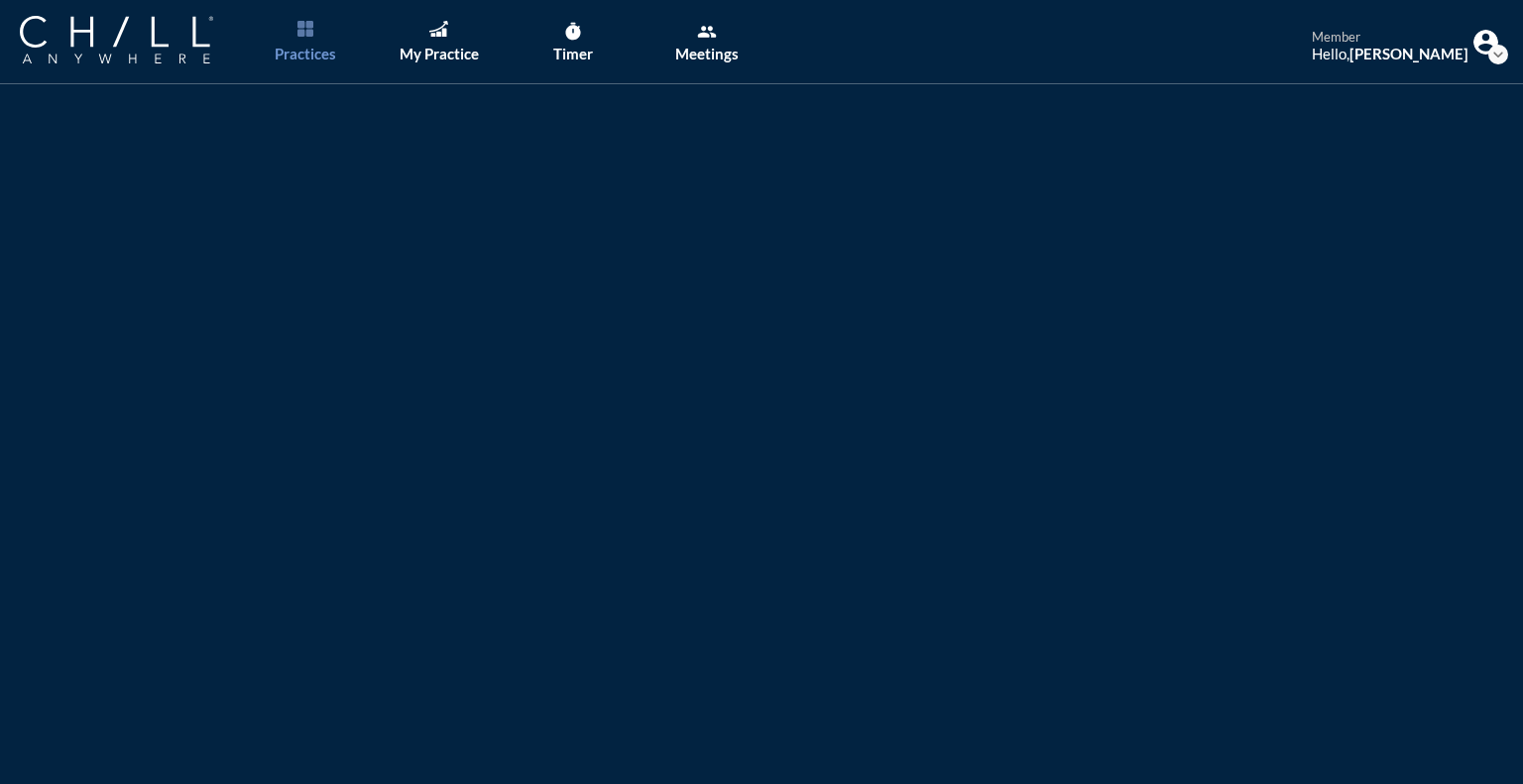 scroll, scrollTop: 0, scrollLeft: 0, axis: both 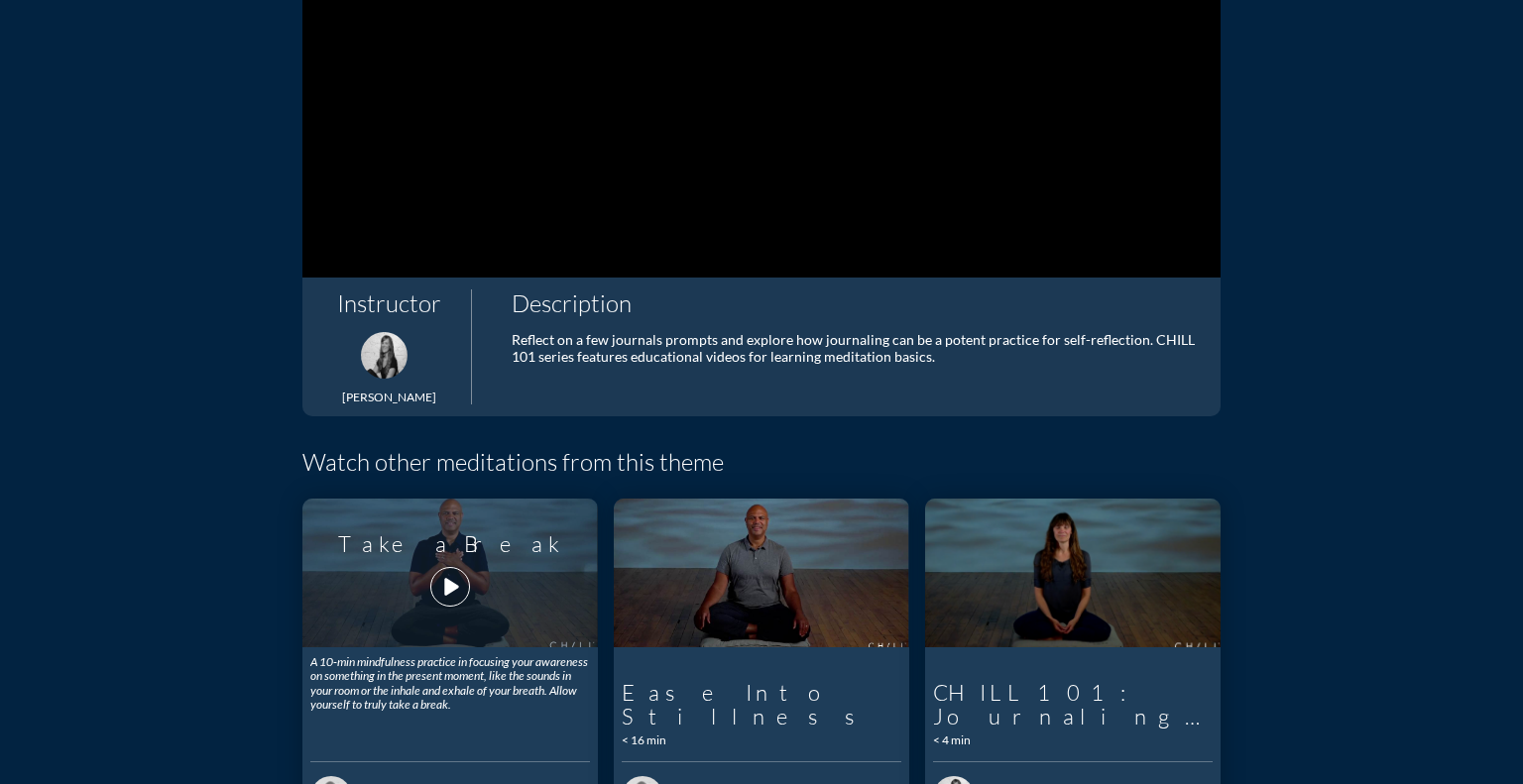 click on "play_arrow" at bounding box center (450, 587) 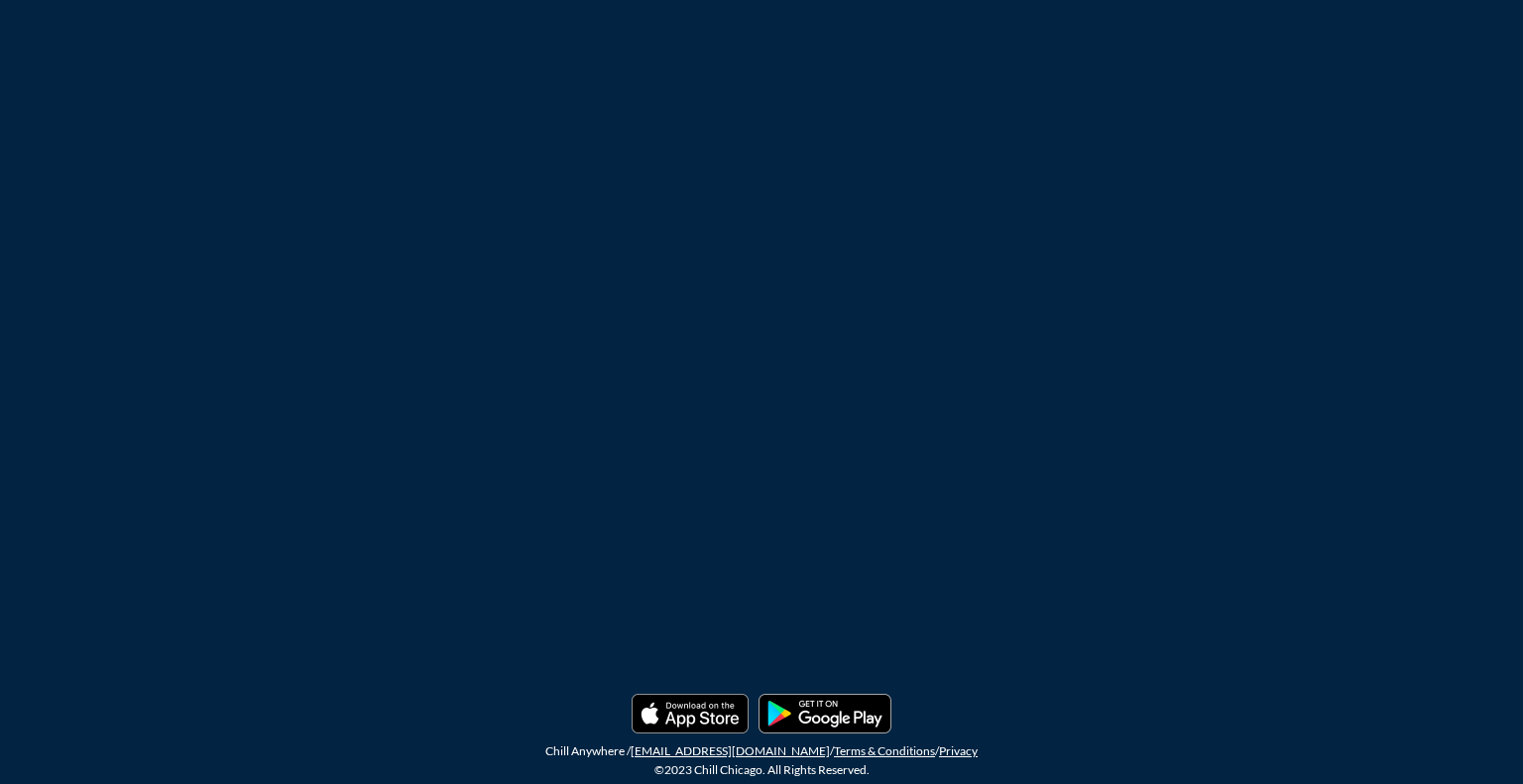 scroll, scrollTop: 0, scrollLeft: 0, axis: both 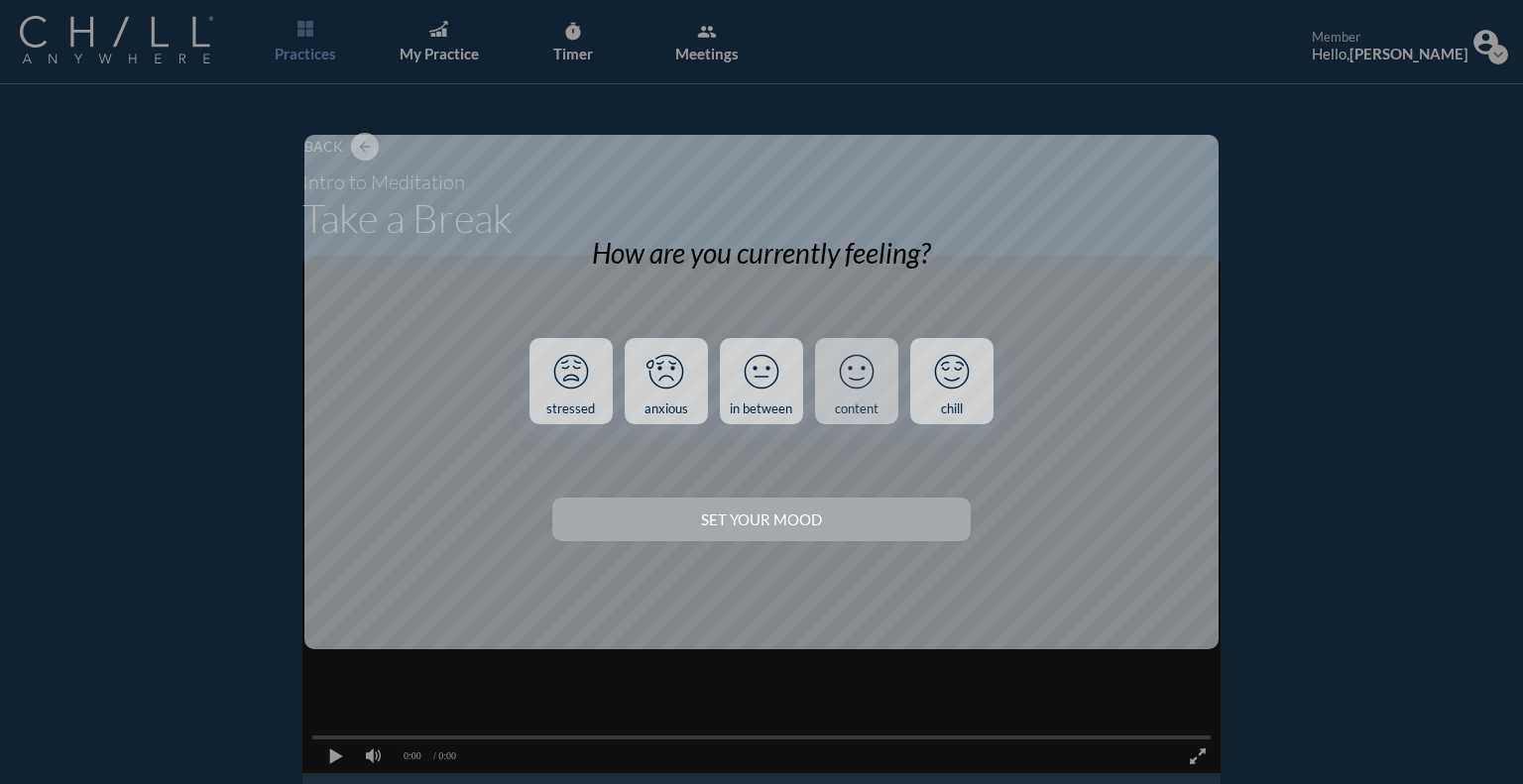 click 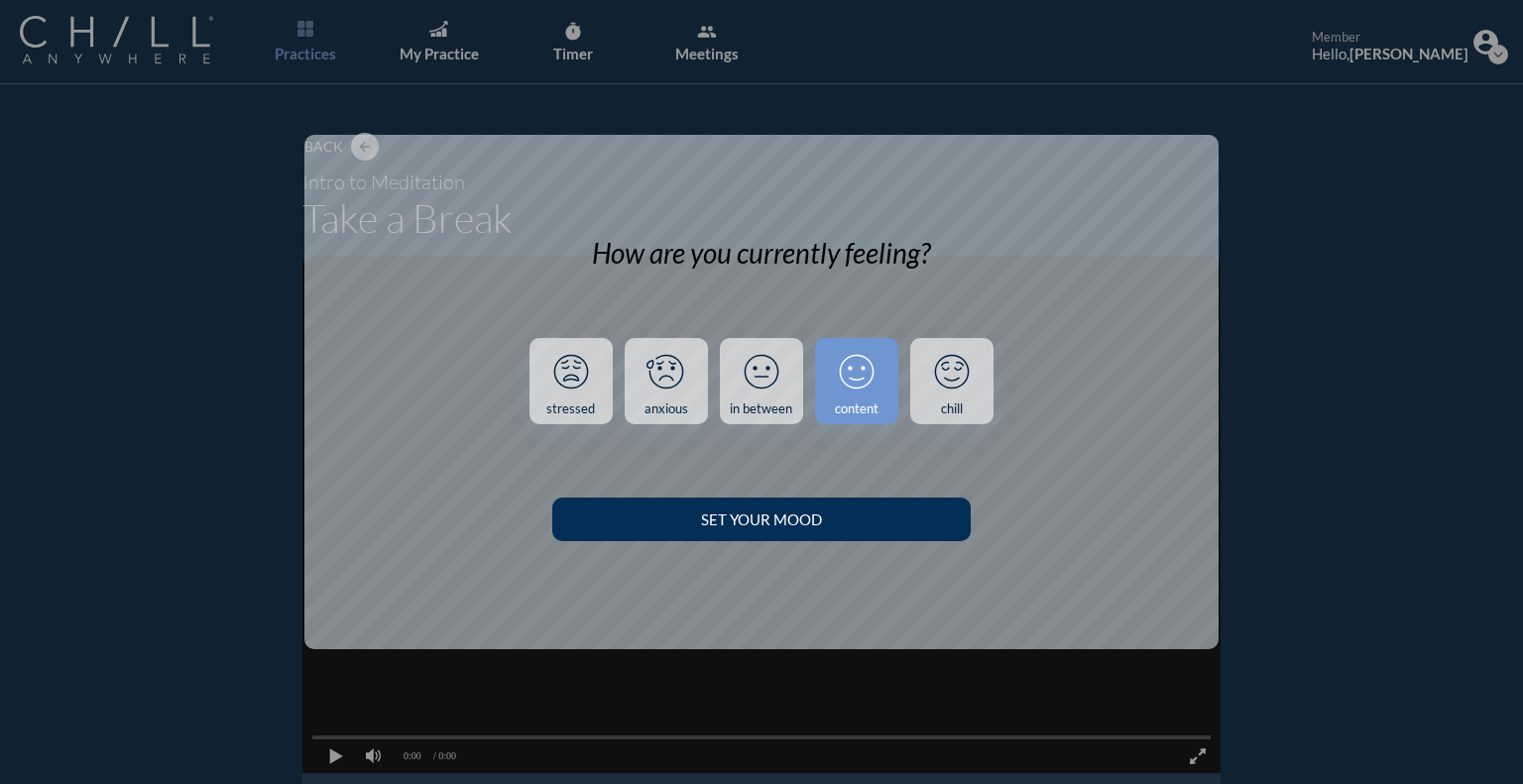 click on "Set your Mood" at bounding box center (761, 519) 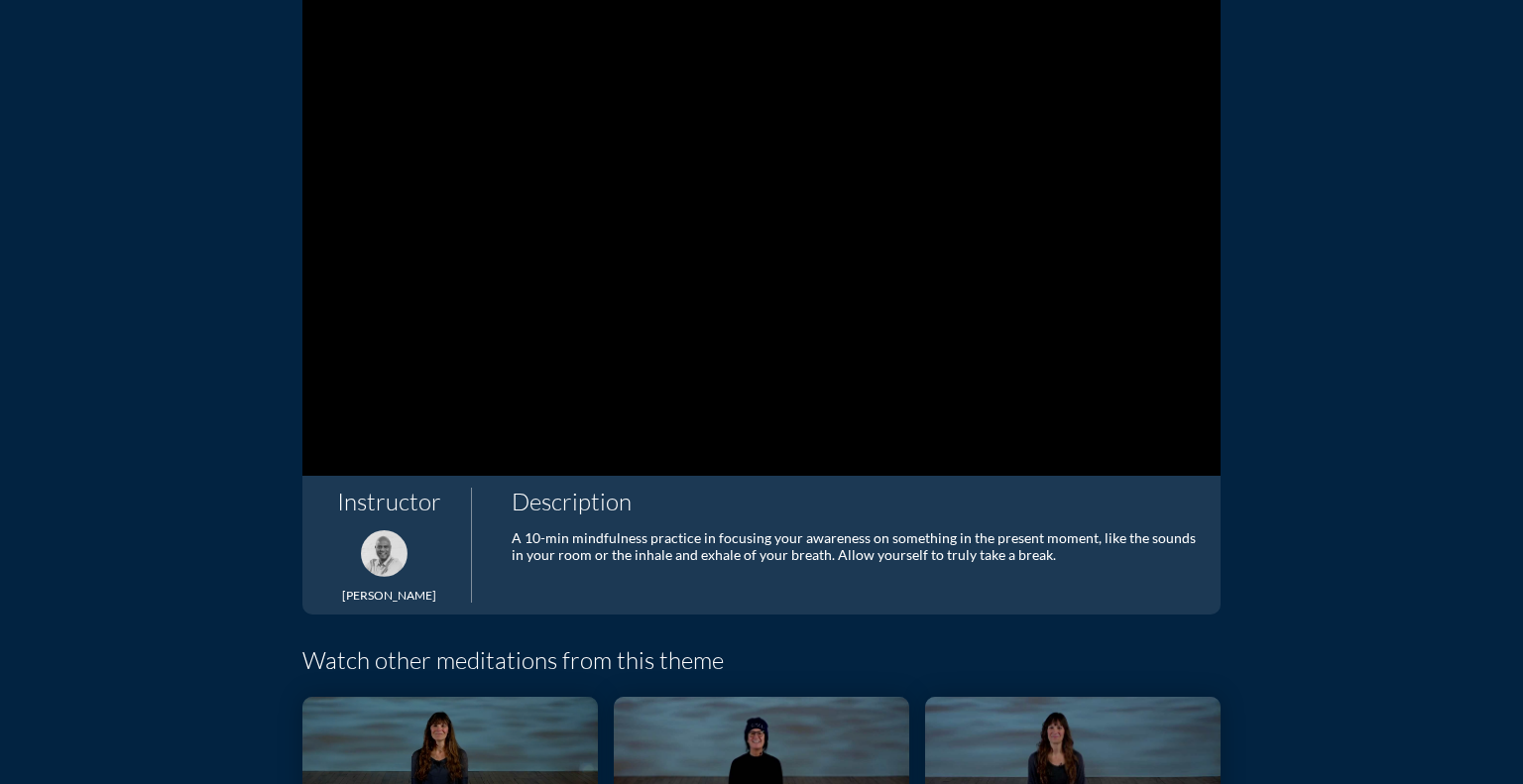 scroll, scrollTop: 198, scrollLeft: 0, axis: vertical 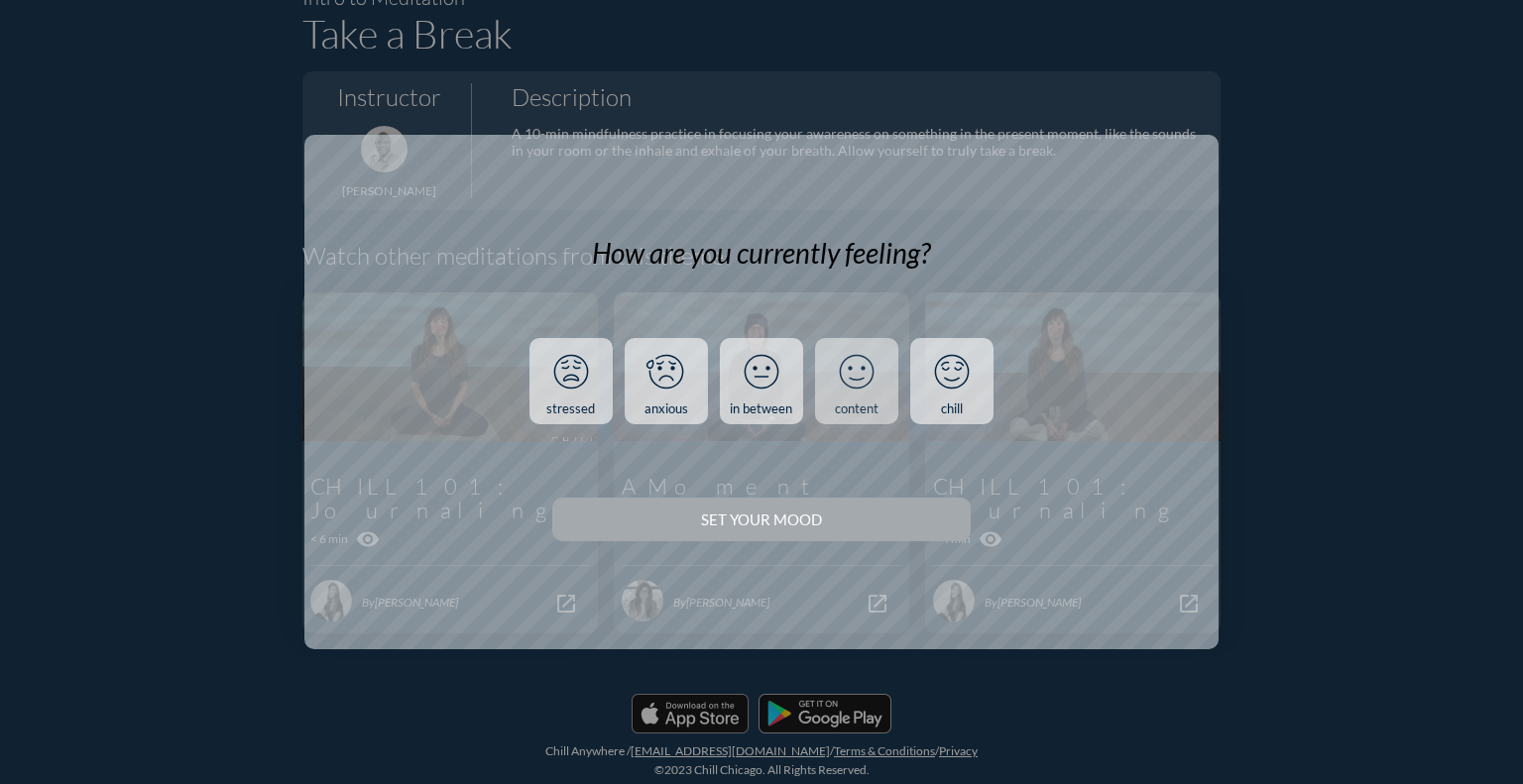 click 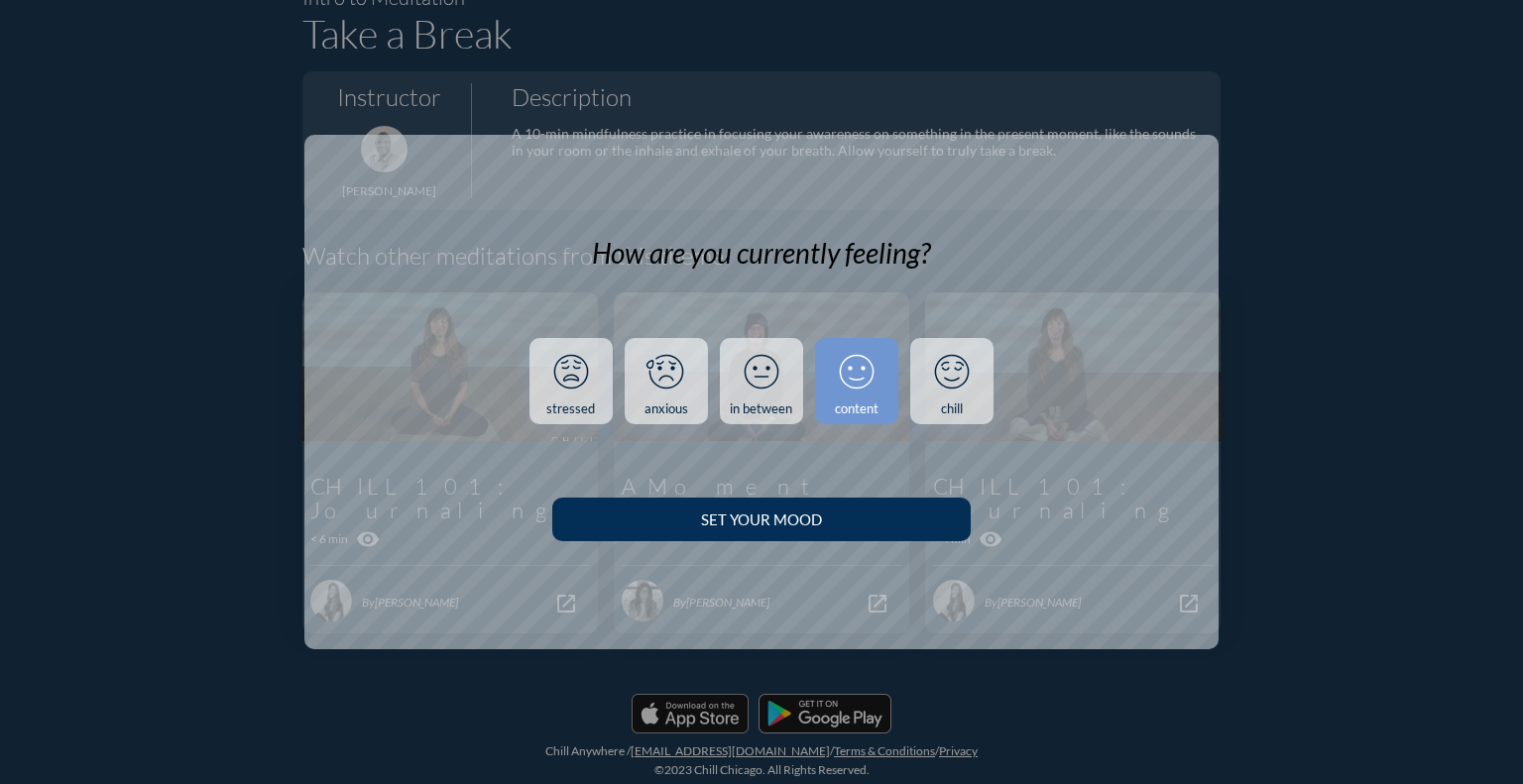 click on "Set your Mood" at bounding box center (761, 519) 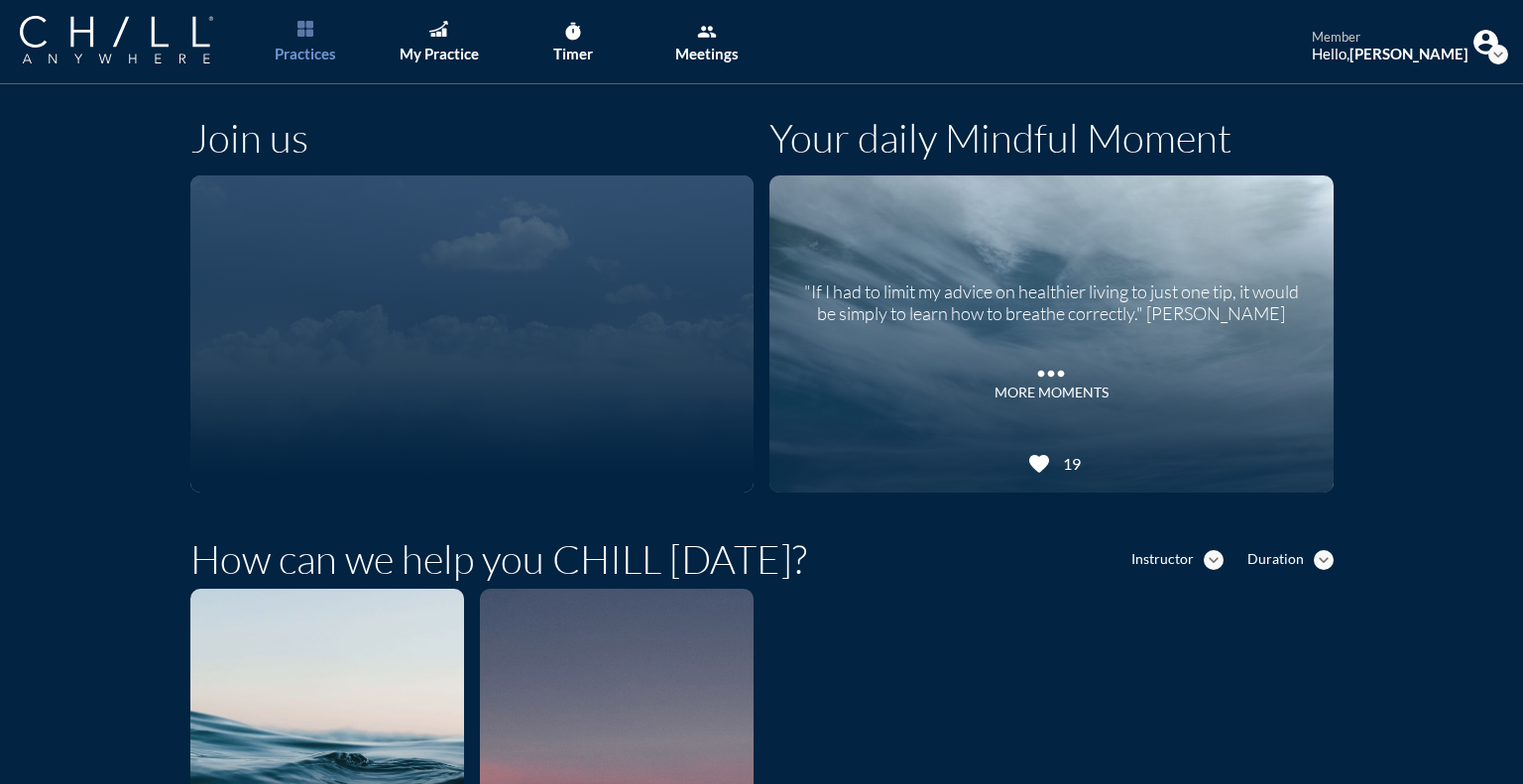 scroll, scrollTop: 0, scrollLeft: 0, axis: both 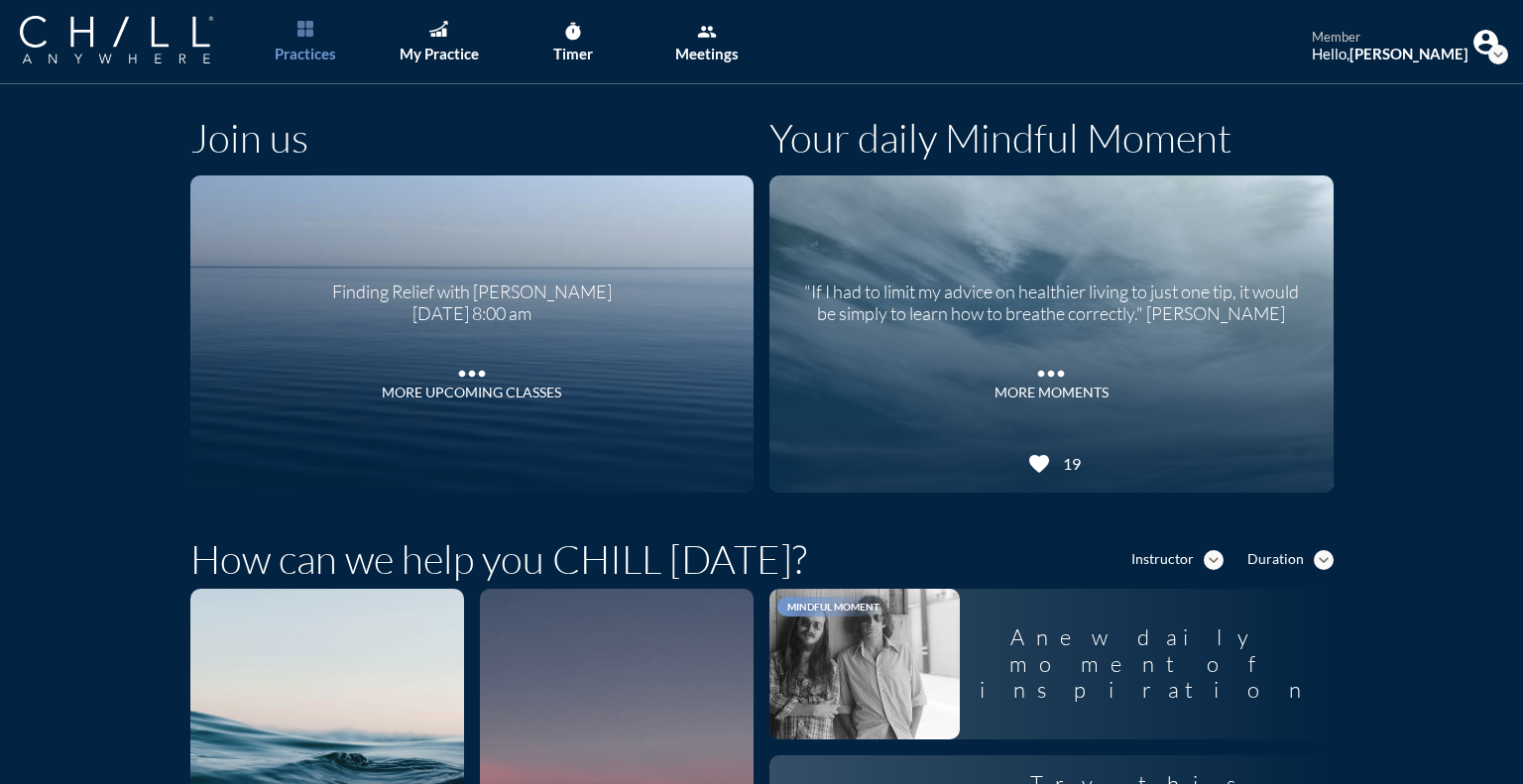 click on "Practices" at bounding box center [305, 54] 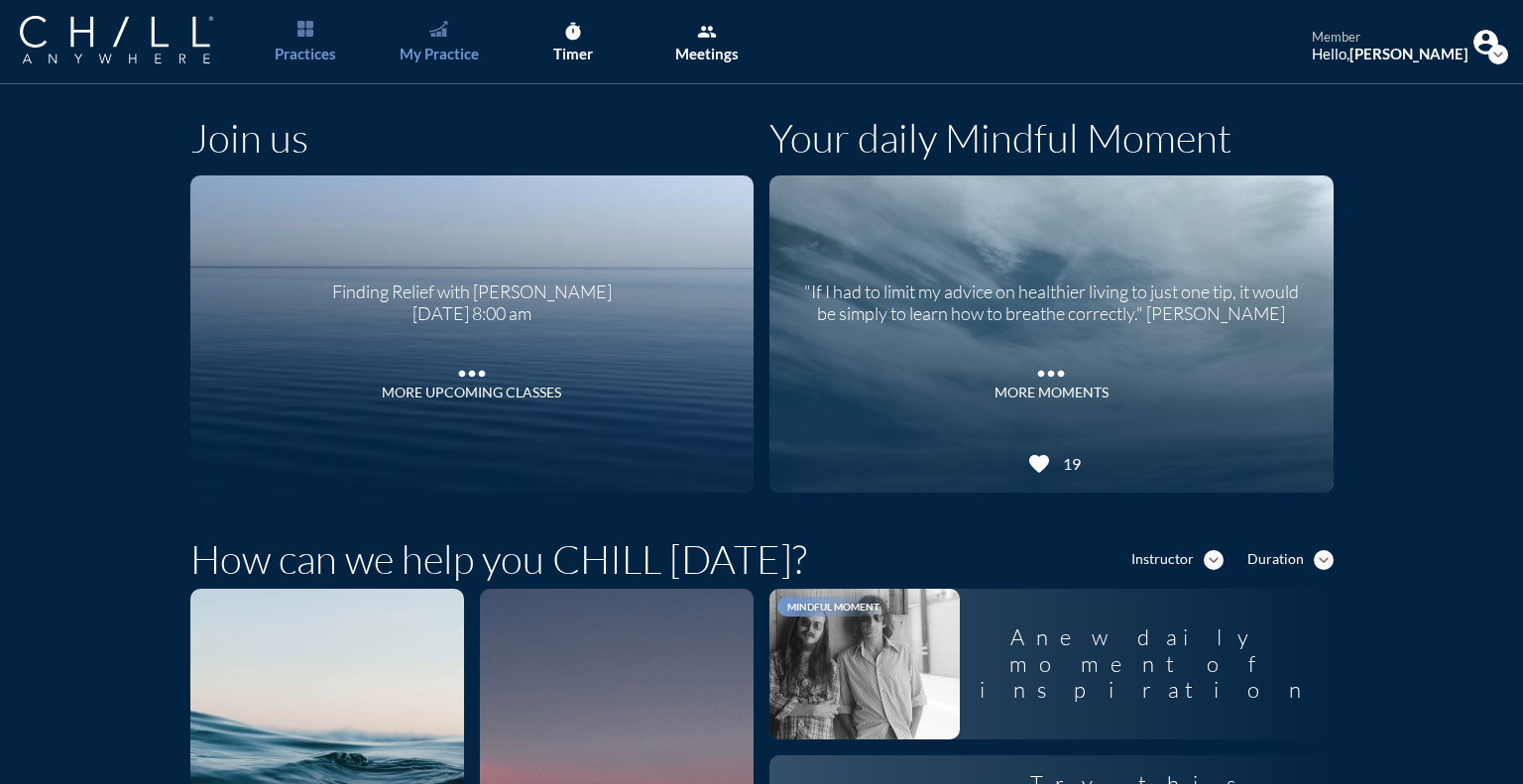 click on "My Practice" at bounding box center [438, 42] 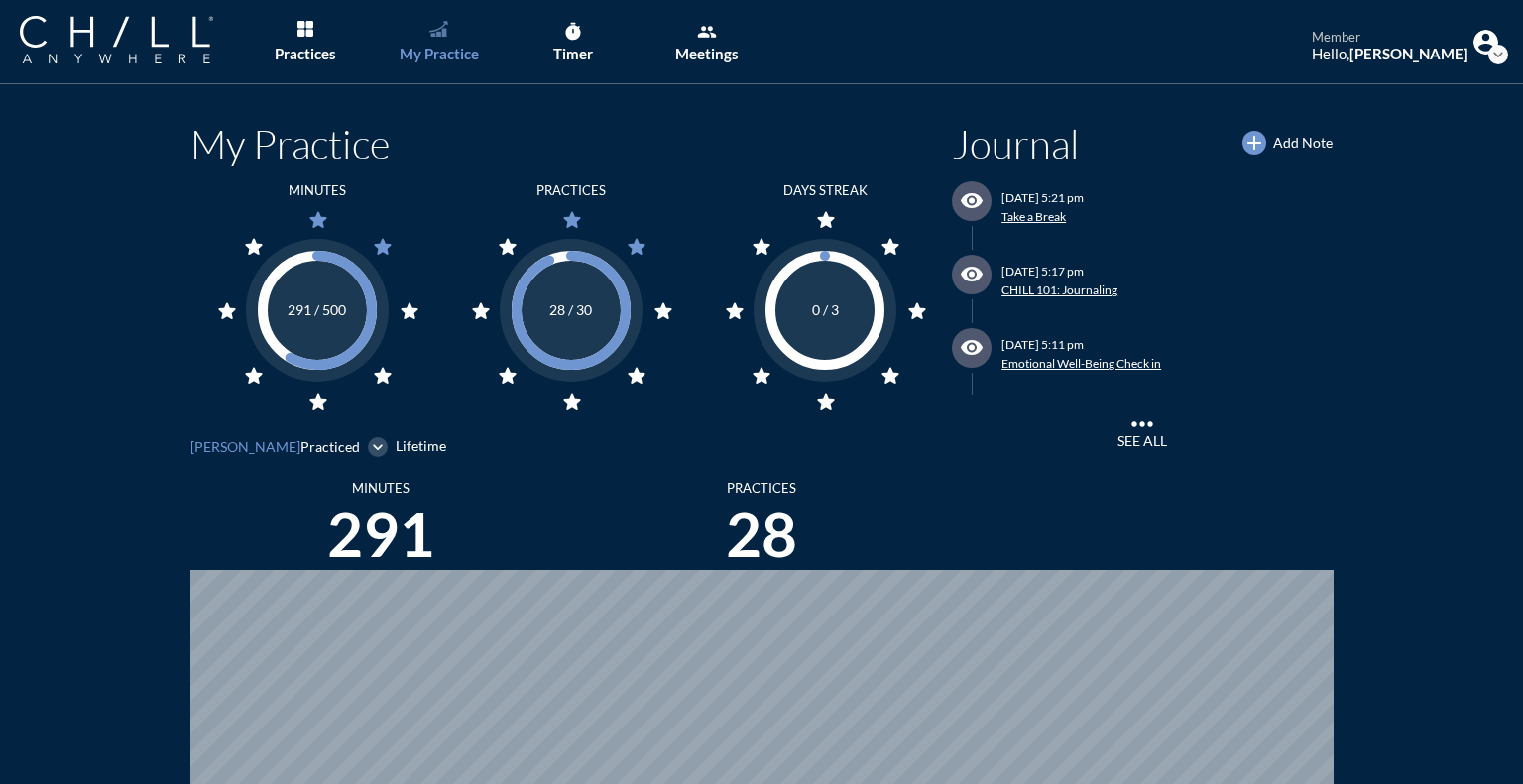 scroll, scrollTop: 990252, scrollLeft: 990028, axis: both 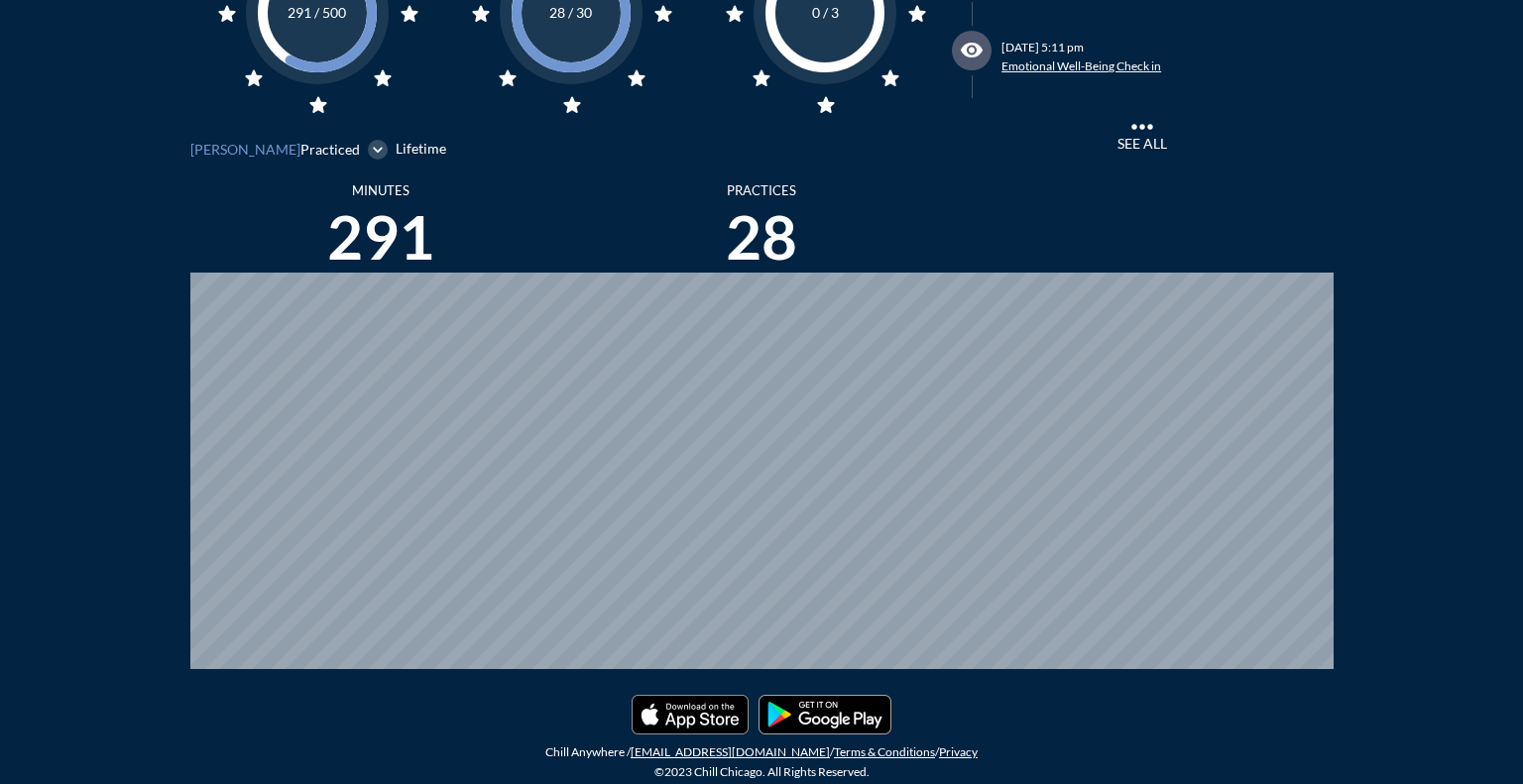 click on "See All" at bounding box center [1142, 144] 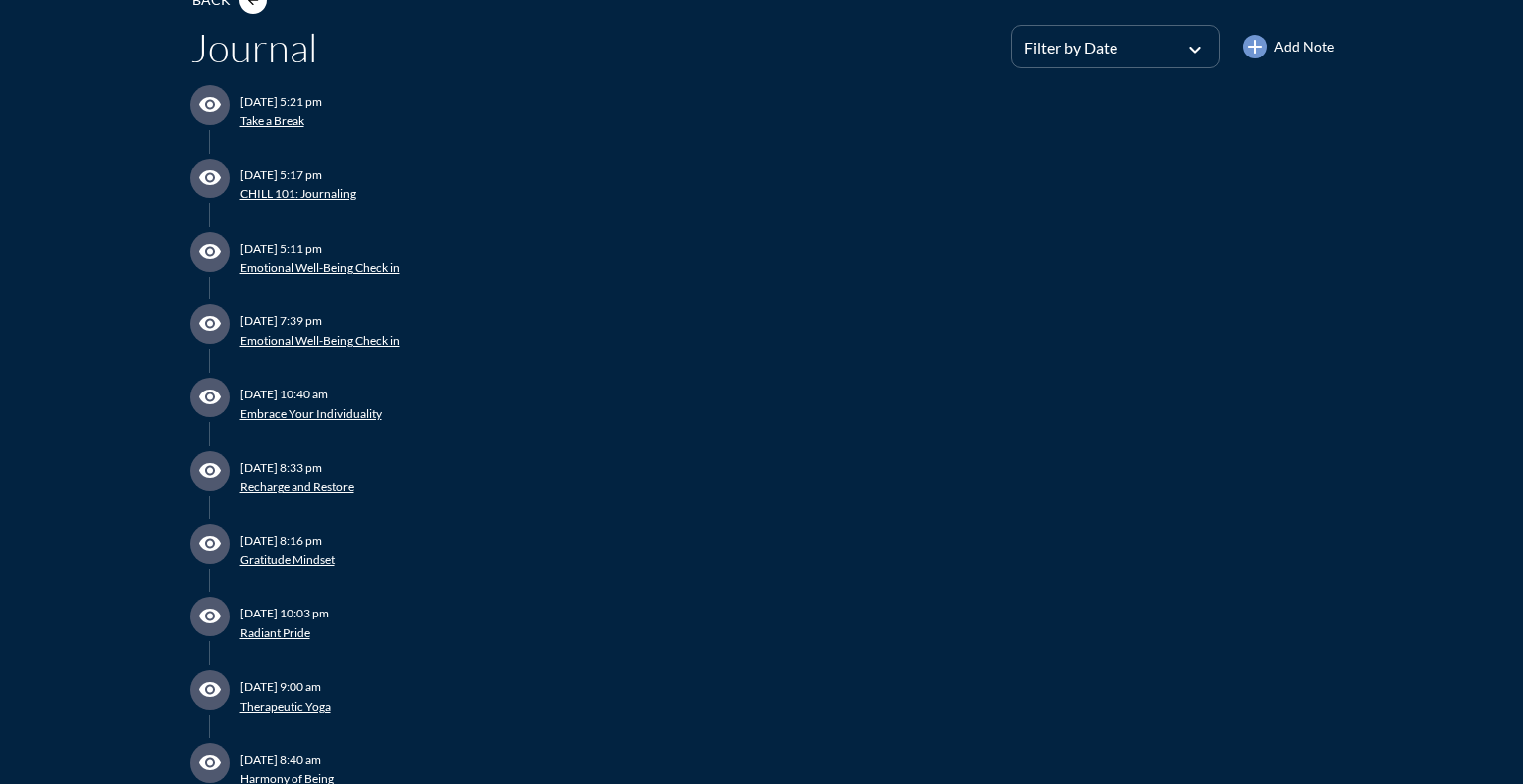 scroll, scrollTop: 0, scrollLeft: 0, axis: both 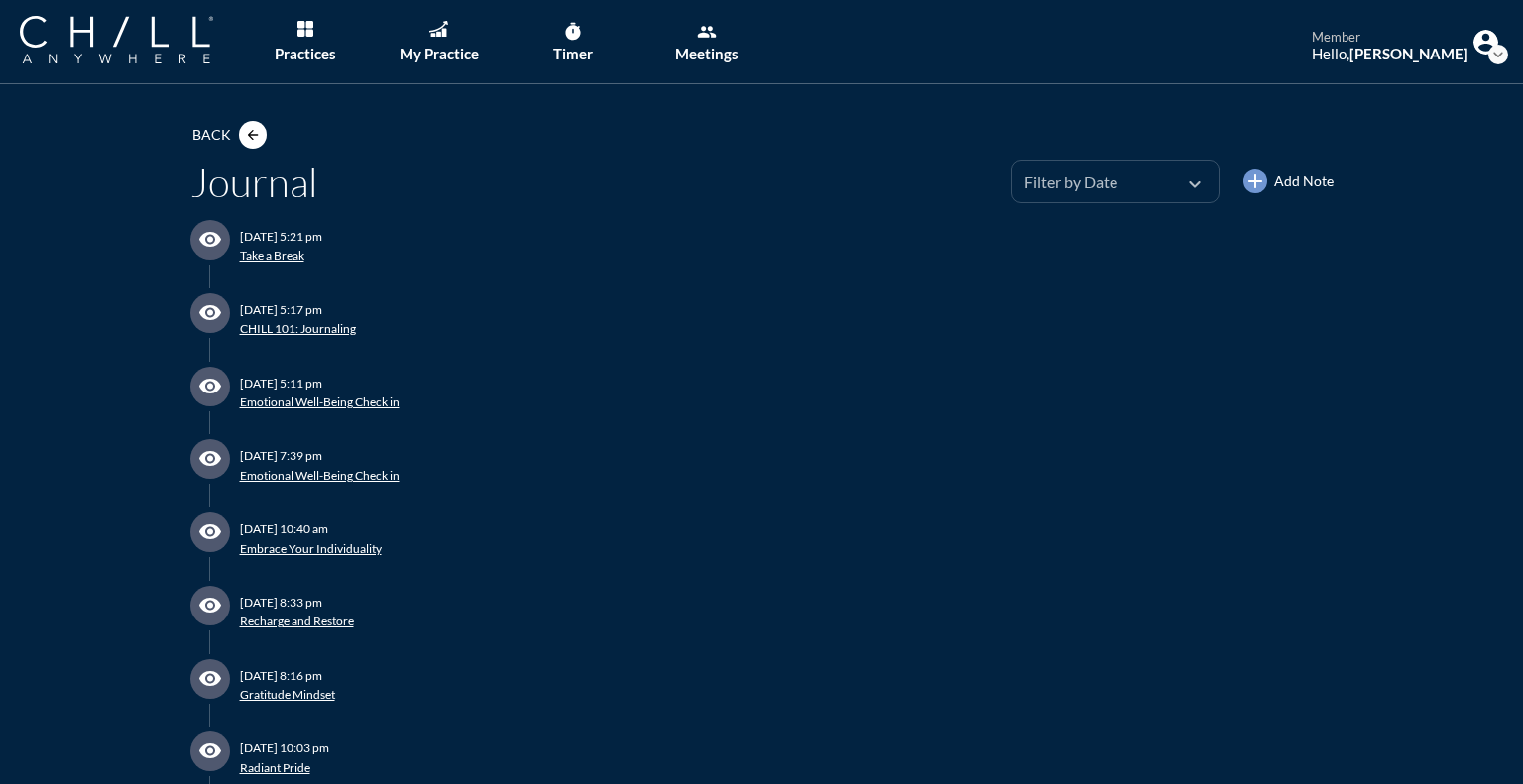 click on "expand_more" at bounding box center (1195, 184) 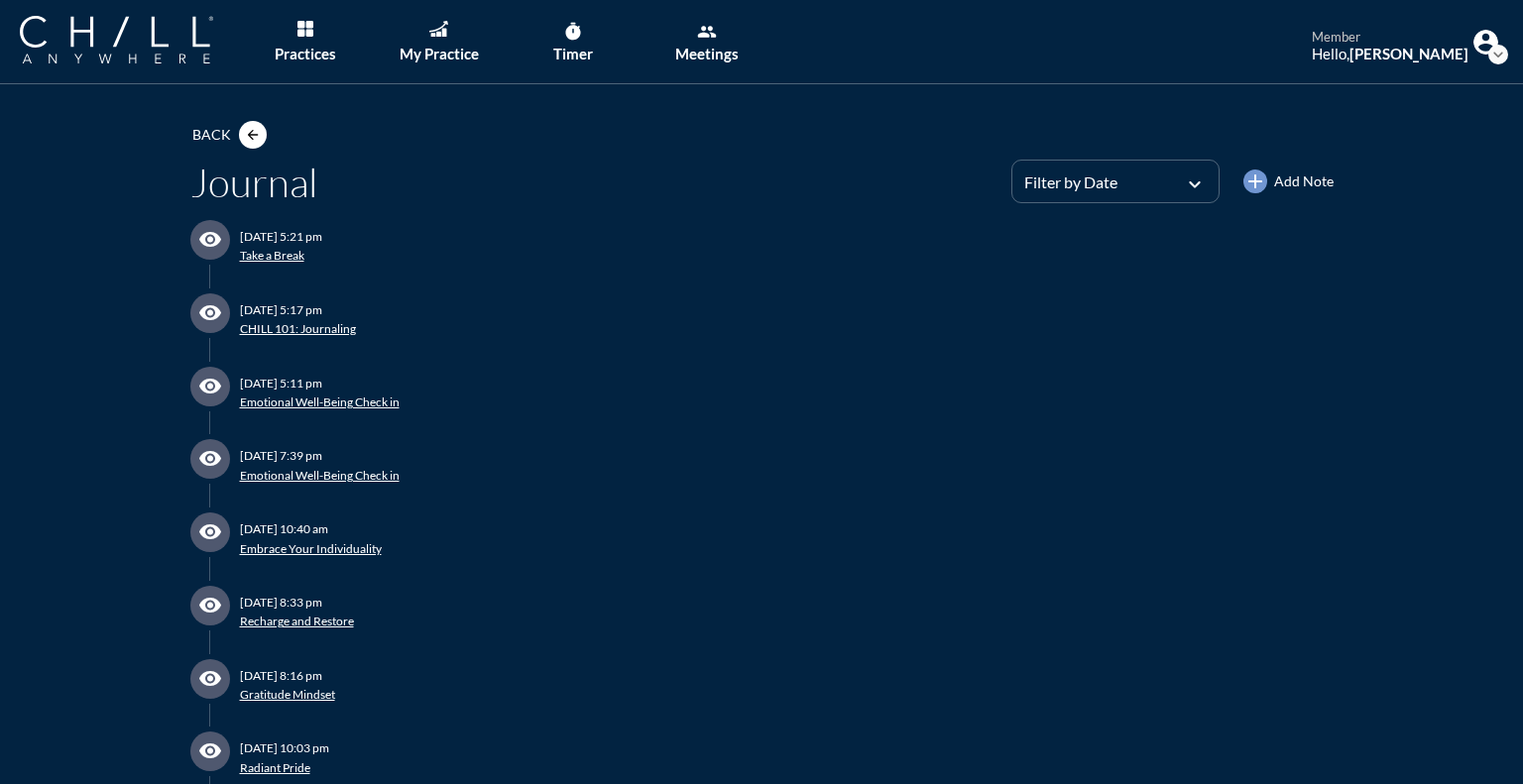 click on "visibility  Wednesday July 23 at 5:21 pm Take a Break visibility  Wednesday July 23 at 5:17 pm CHILL 101: Journaling visibility  Wednesday July 23 at 5:11 pm Emotional Well-Being Check in visibility  Tuesday July 22 at 7:39 pm Emotional Well-Being Check in visibility  Wednesday August 9 at 10:40 am Embrace Your Individuality visibility  Monday August 7 at 8:33 pm Recharge and Restore visibility  Monday August 7 at 8:16 pm Gratitude Mindset visibility  Sunday August 6 at 10:03 pm Radiant Pride visibility  Sunday August 6 at 9:00 am Therapeutic Yoga visibility  Sunday August 6 at 8:40 am Harmony of Being visibility  Friday August 4 at 8:01 am Harmony of Being visibility  Thursday August 3 at 8:00 am Find Balance Meditation visibility  Wednesday August 2 at 9:50 pm Smiling visibility  Tuesday August 1 at 8:58 pm Worry Less visibility  Tuesday August 1 at 8:02 am Draw in Harmony  star  Tuesday August 1 at 8:01 am Minutes Goal Achieved visibility  Monday July 31 at 6:33 pm Shift to Acceptance visibility star star" at bounding box center (762, 1401) 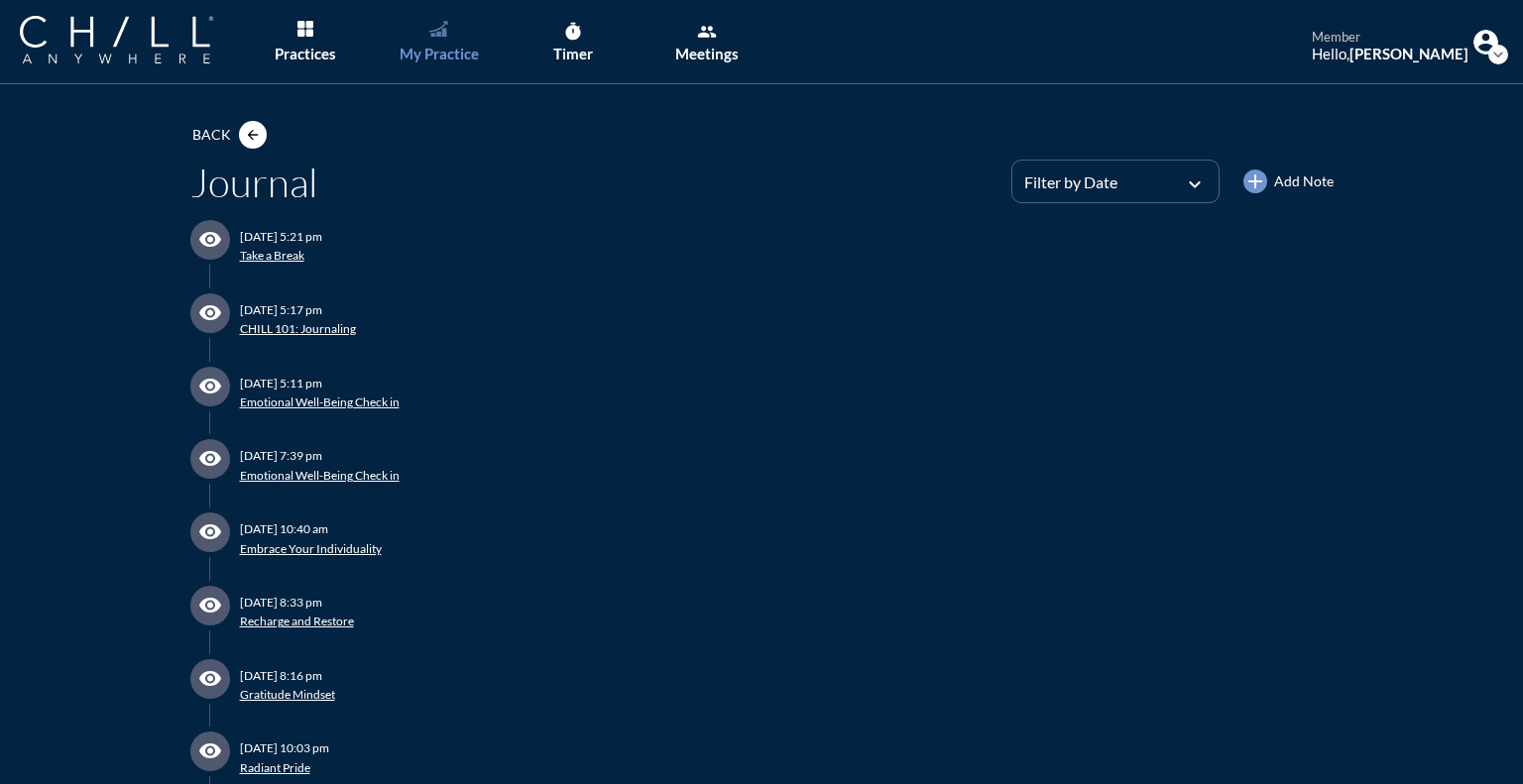 click on "My Practice" at bounding box center (438, 42) 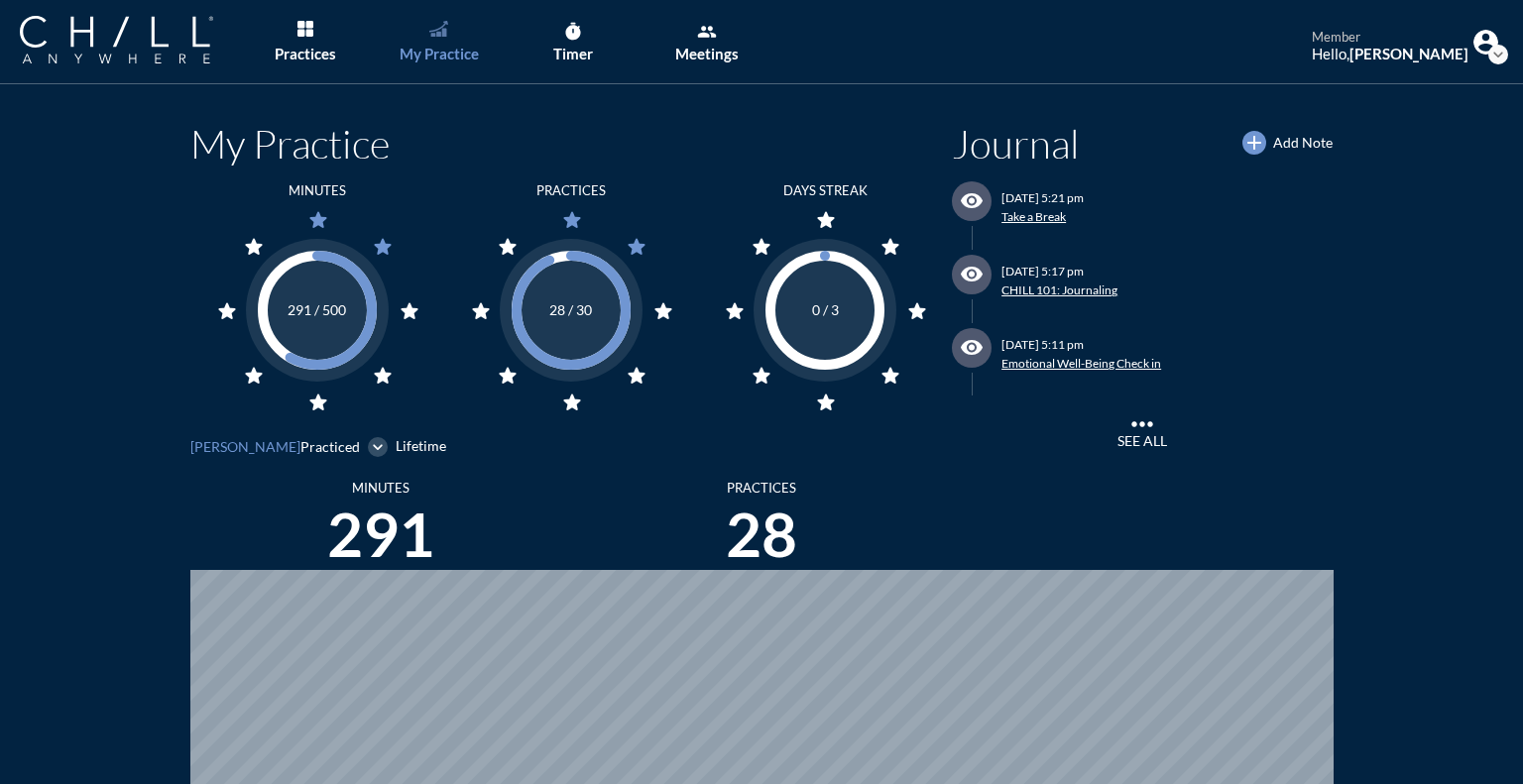 scroll, scrollTop: 990252, scrollLeft: 990028, axis: both 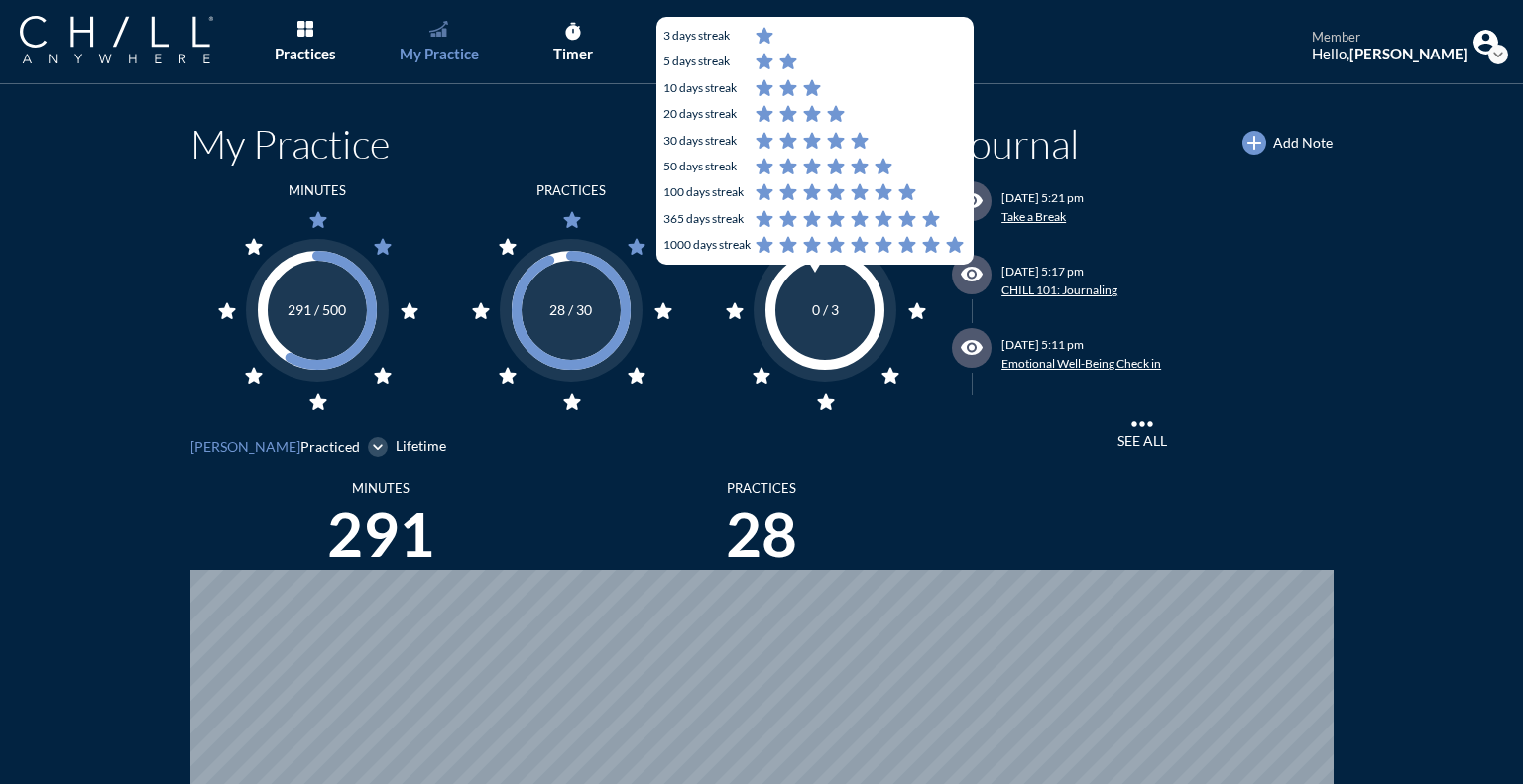 click on "star star star star star star star star" at bounding box center (824, 309) 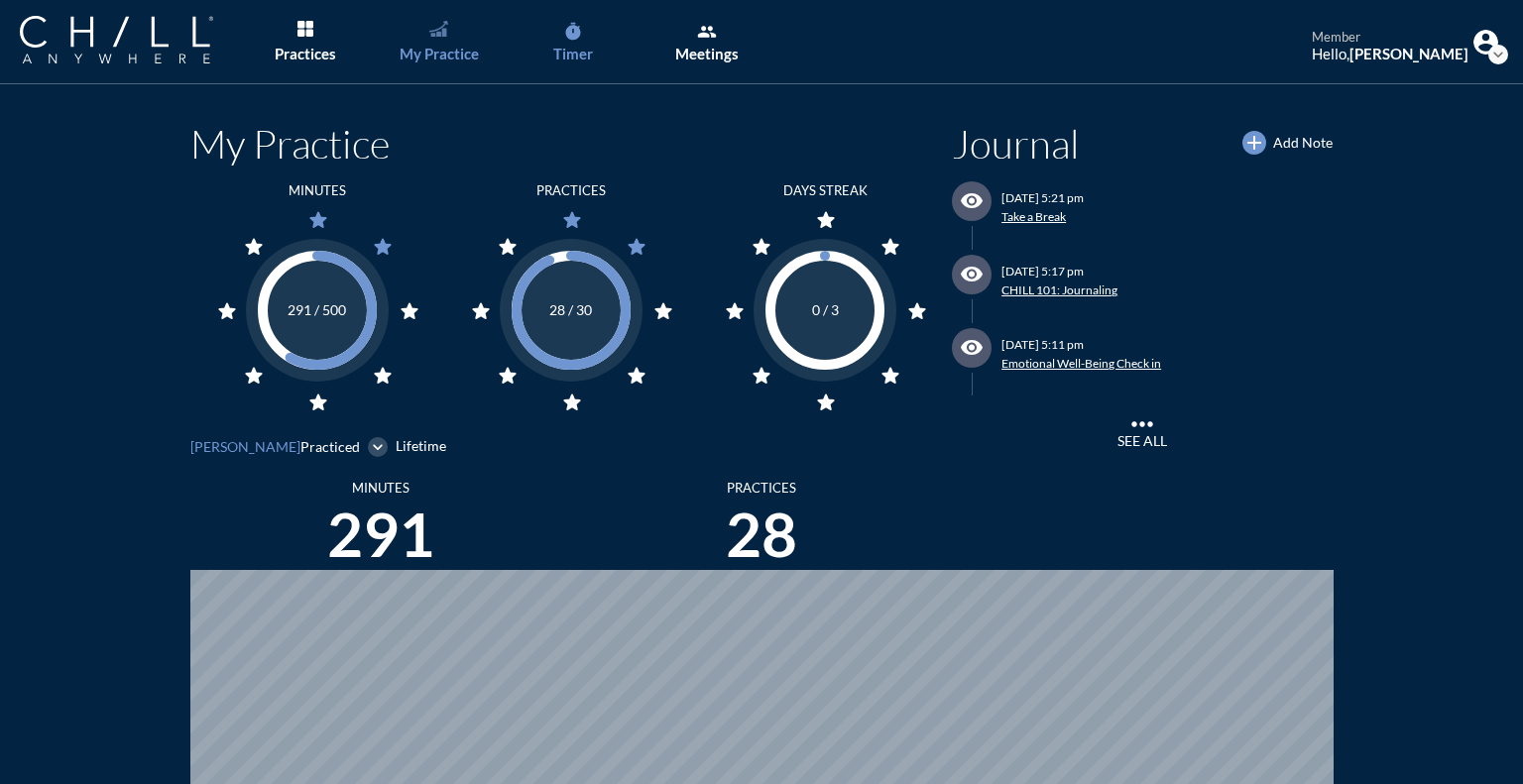 click on "timer" at bounding box center [573, 32] 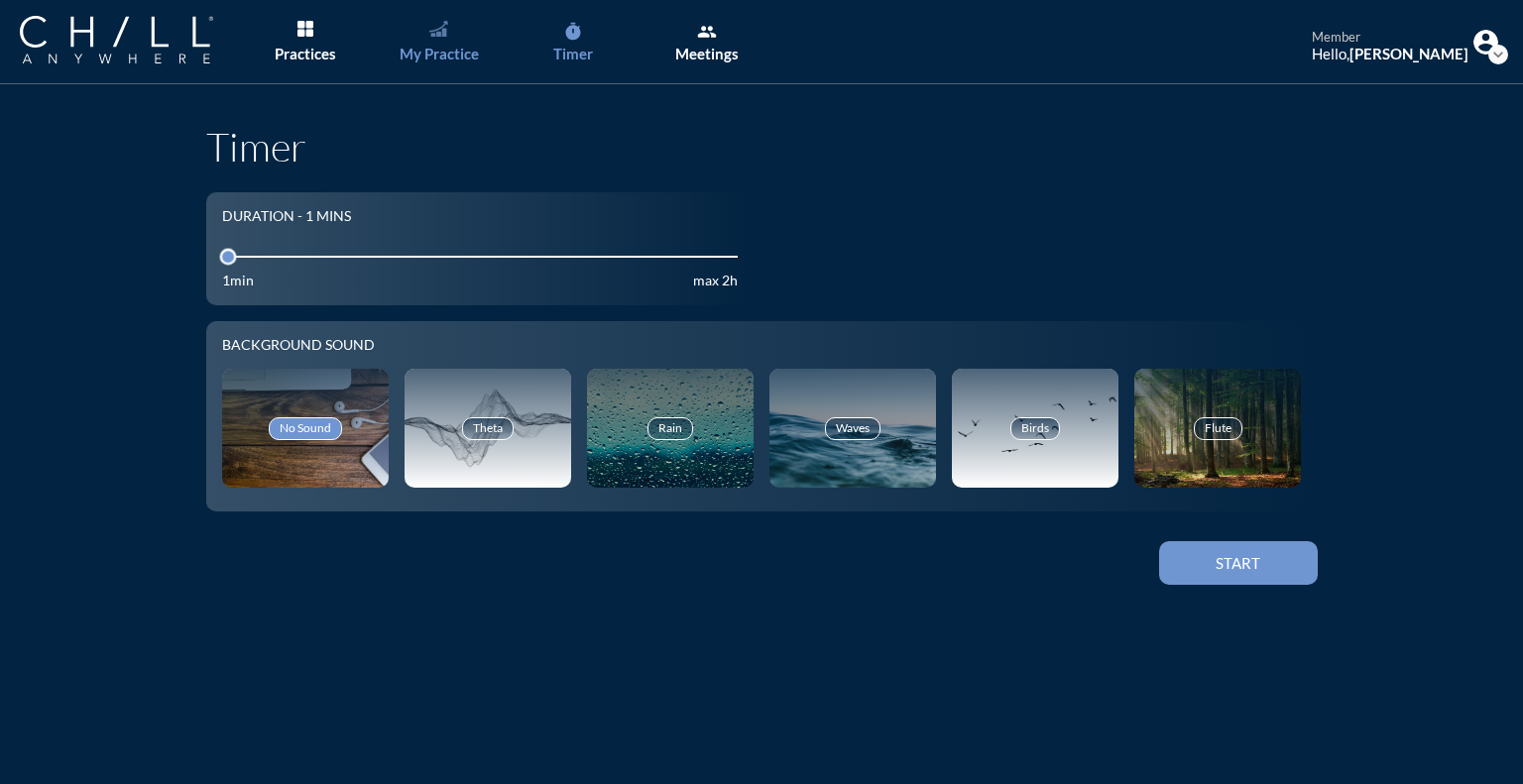click on "My Practice" at bounding box center [439, 54] 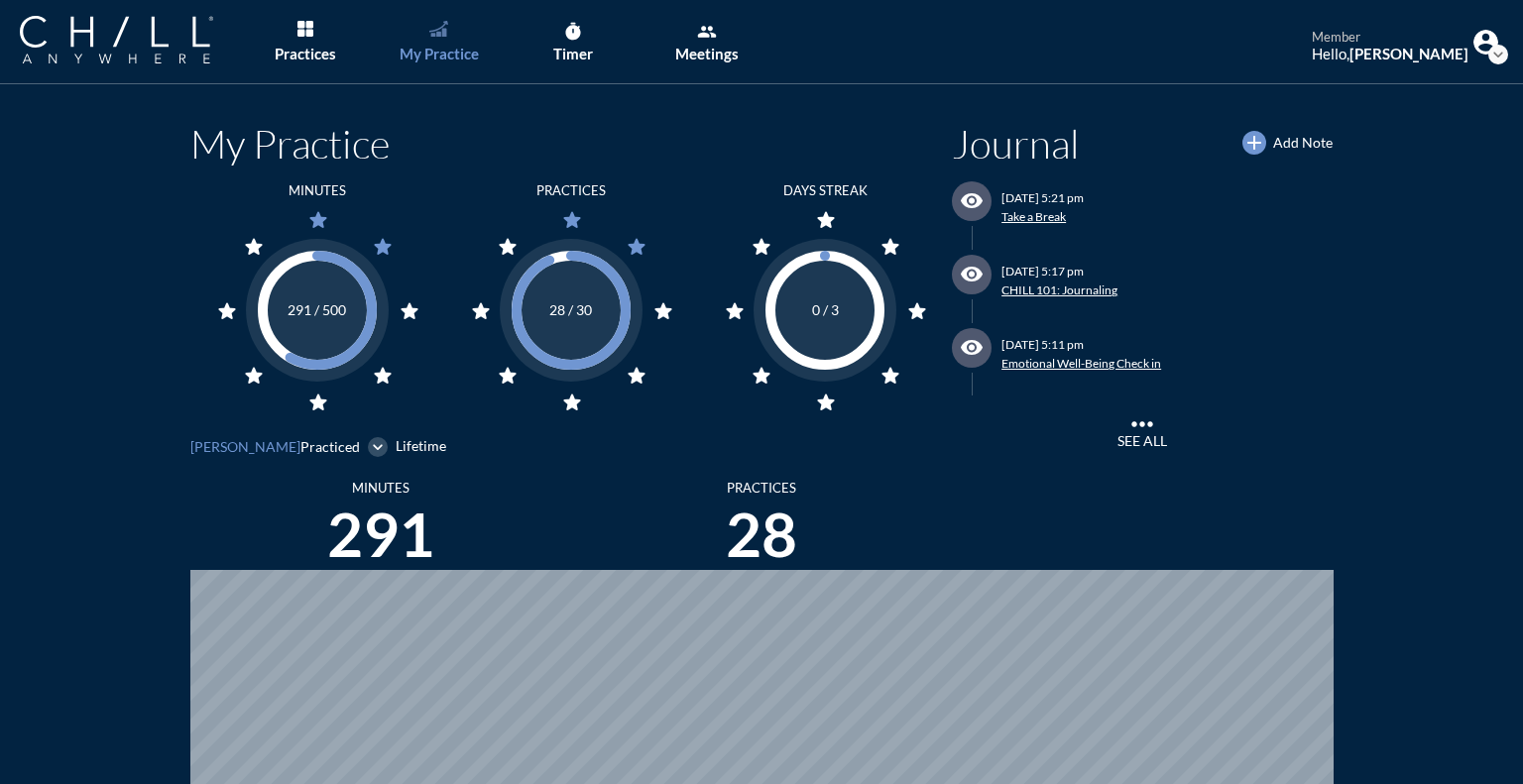 scroll, scrollTop: 990252, scrollLeft: 990028, axis: both 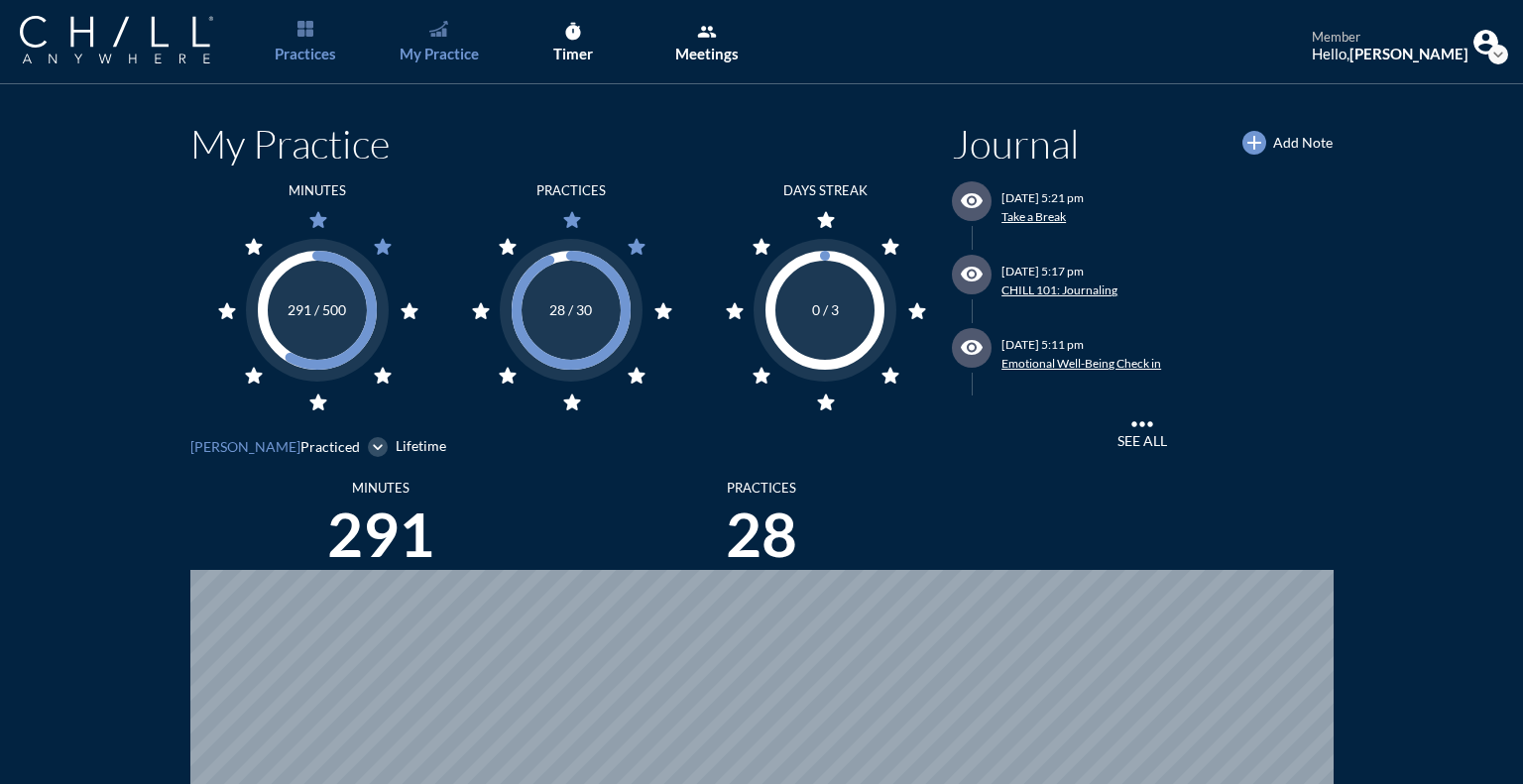 click on "Practices" at bounding box center (305, 54) 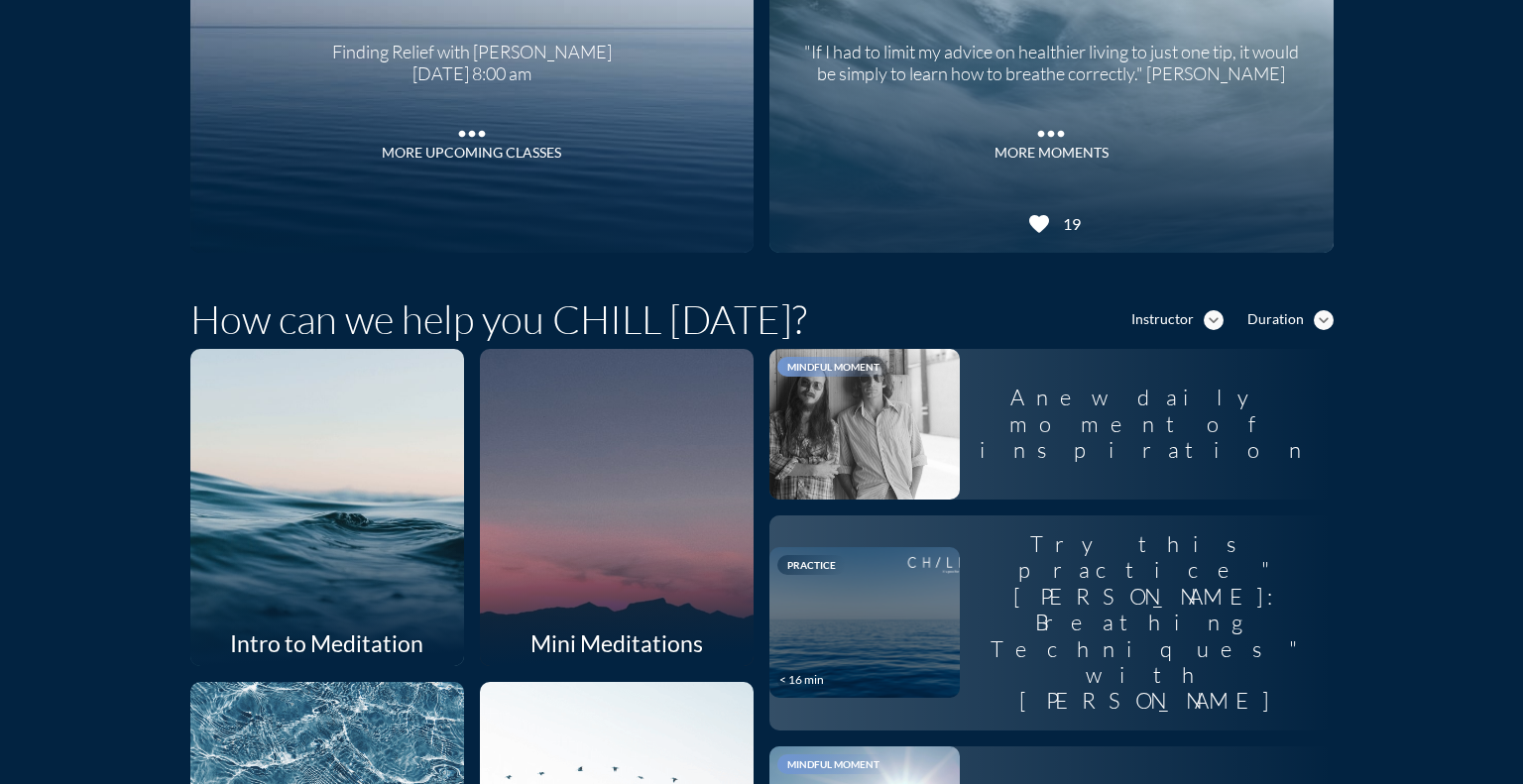 scroll, scrollTop: 198, scrollLeft: 0, axis: vertical 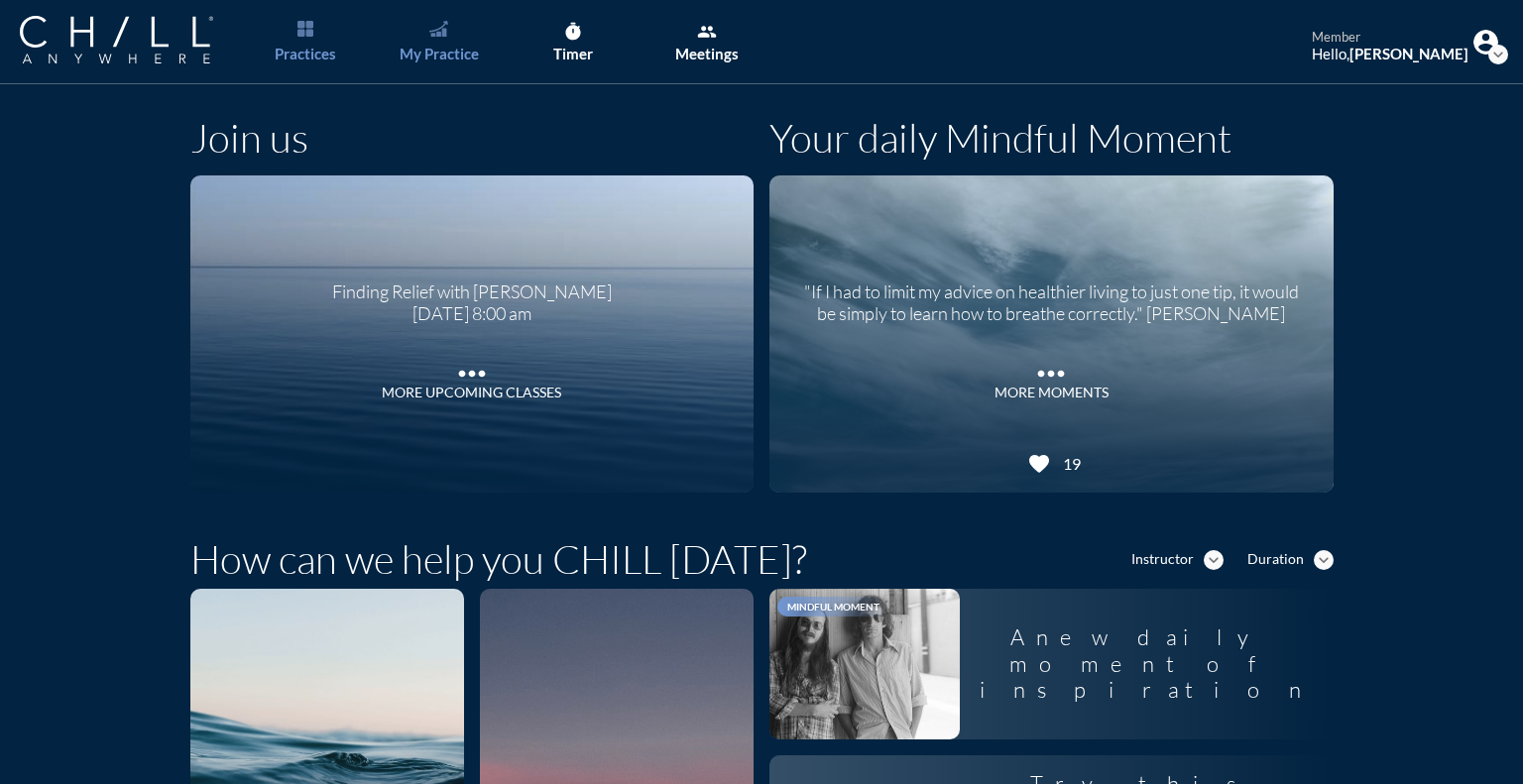 click on "My Practice" at bounding box center (438, 42) 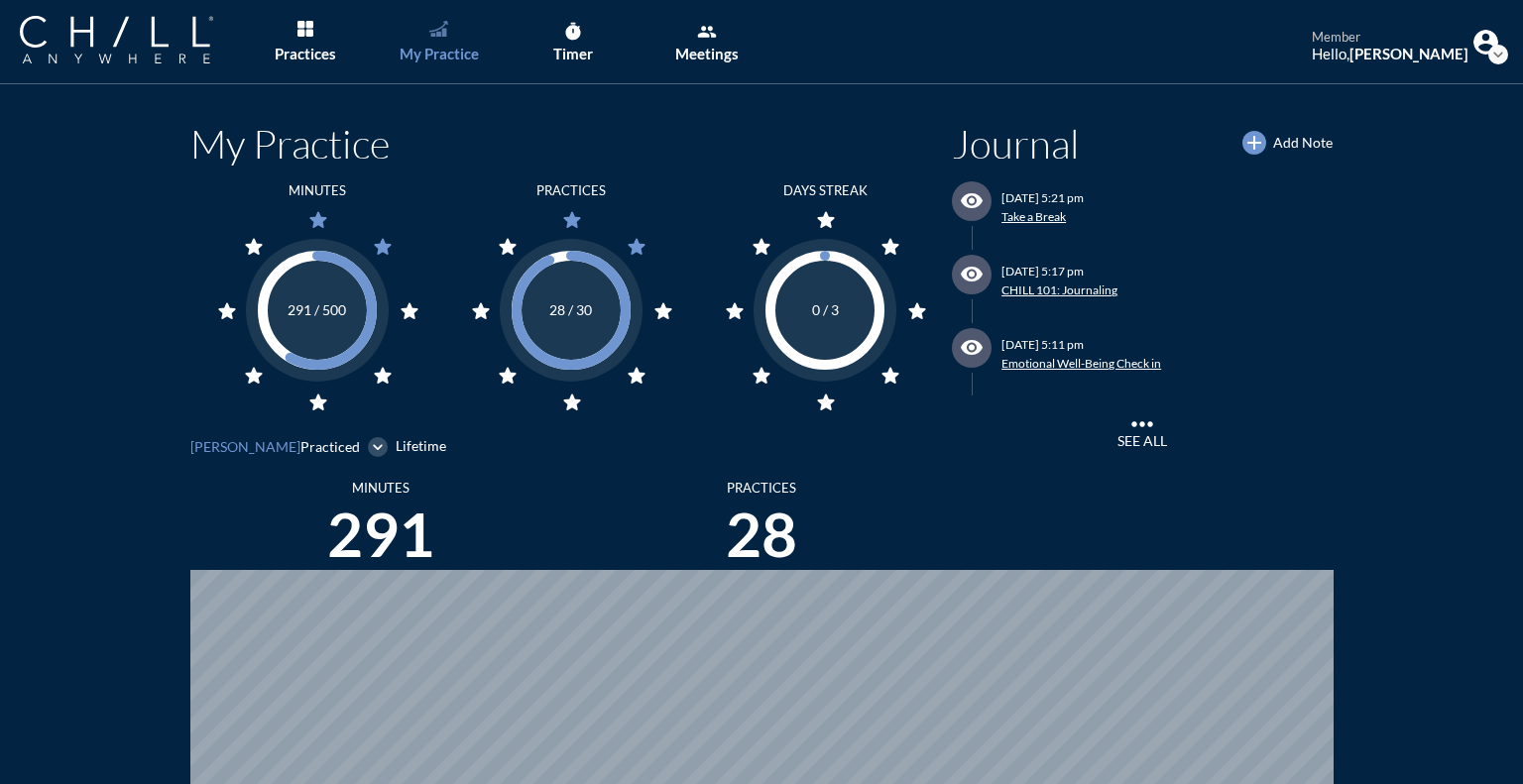 scroll, scrollTop: 0, scrollLeft: 0, axis: both 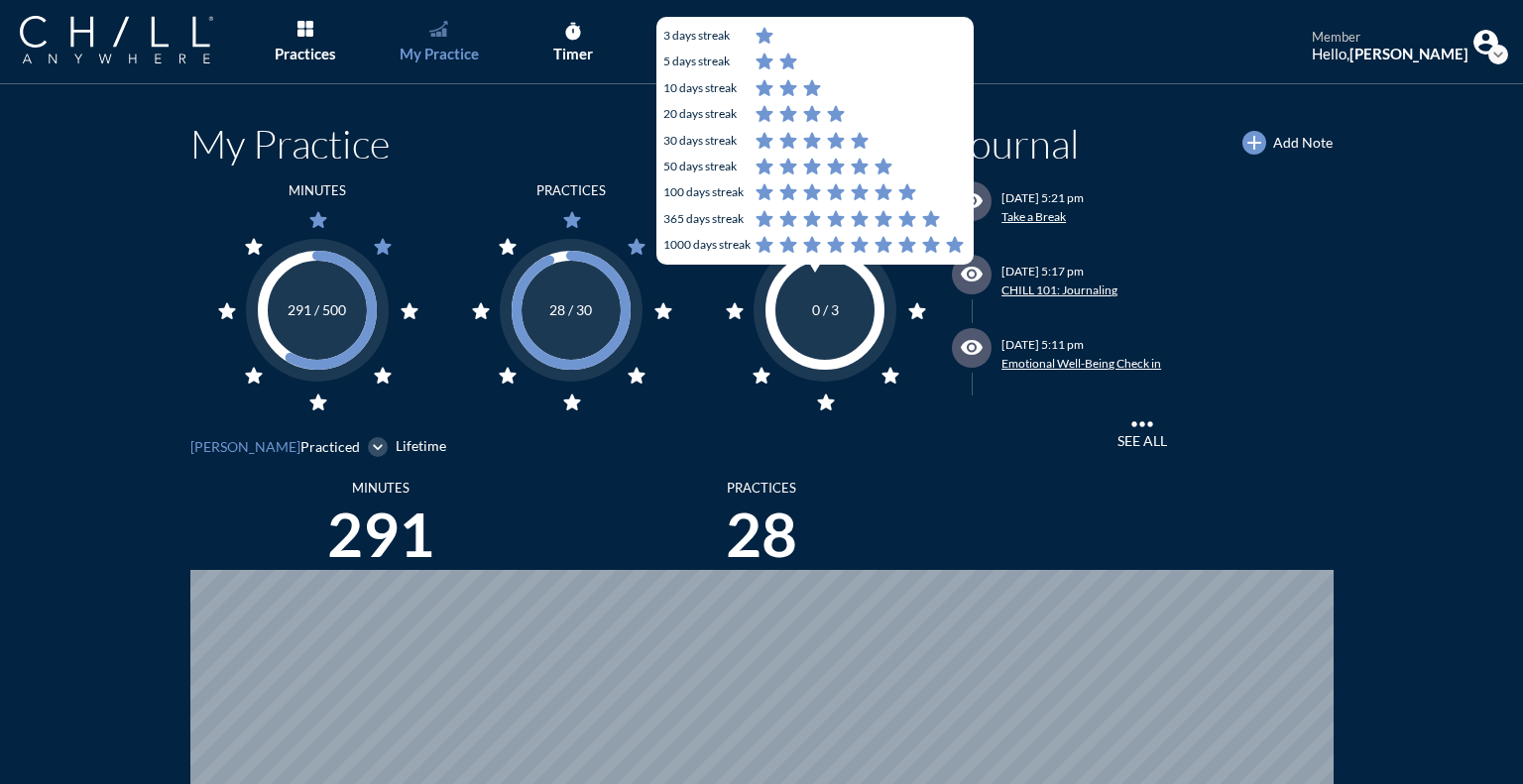 click on "star star star star star star star star" at bounding box center [824, 309] 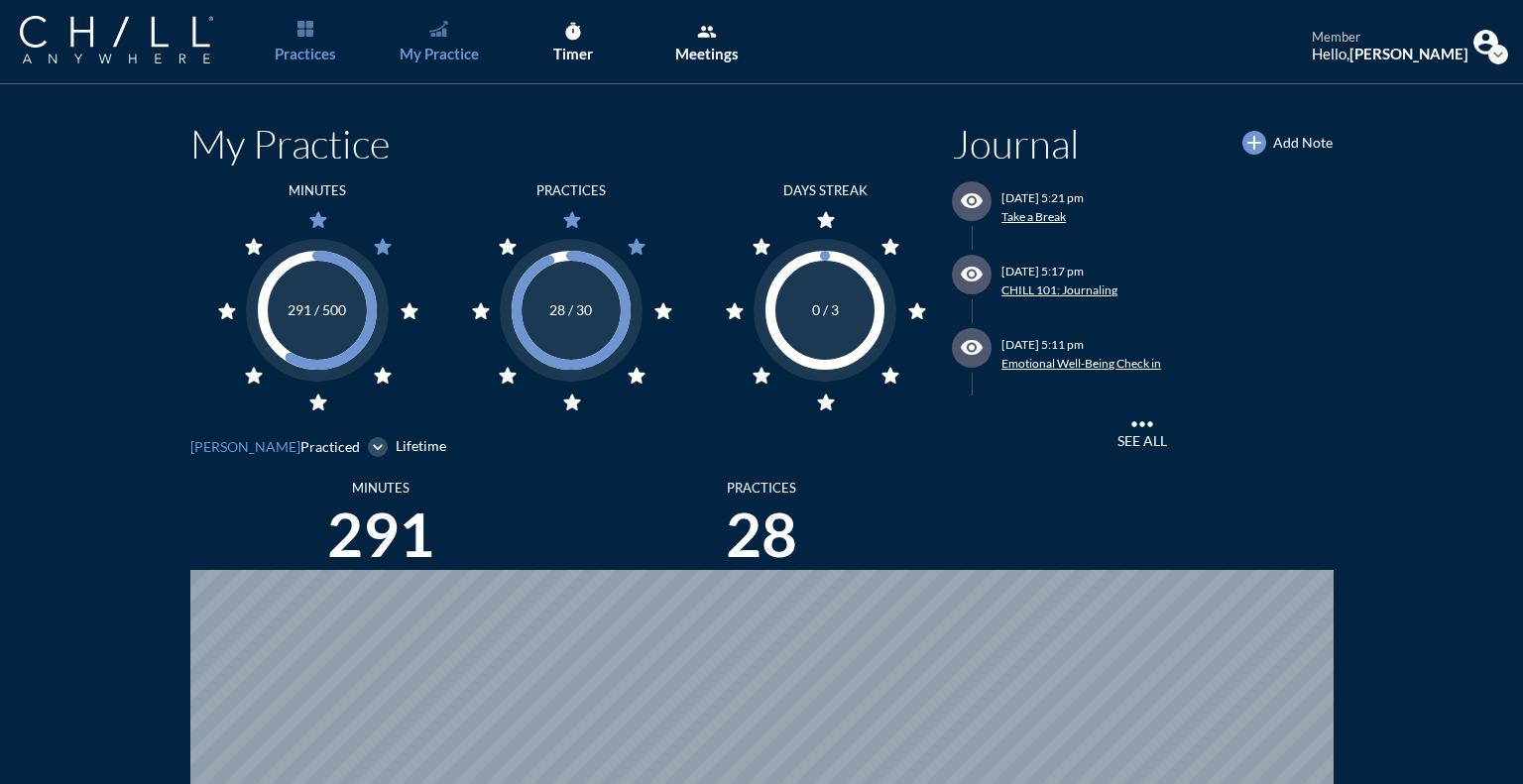 click on "Practices" at bounding box center [305, 54] 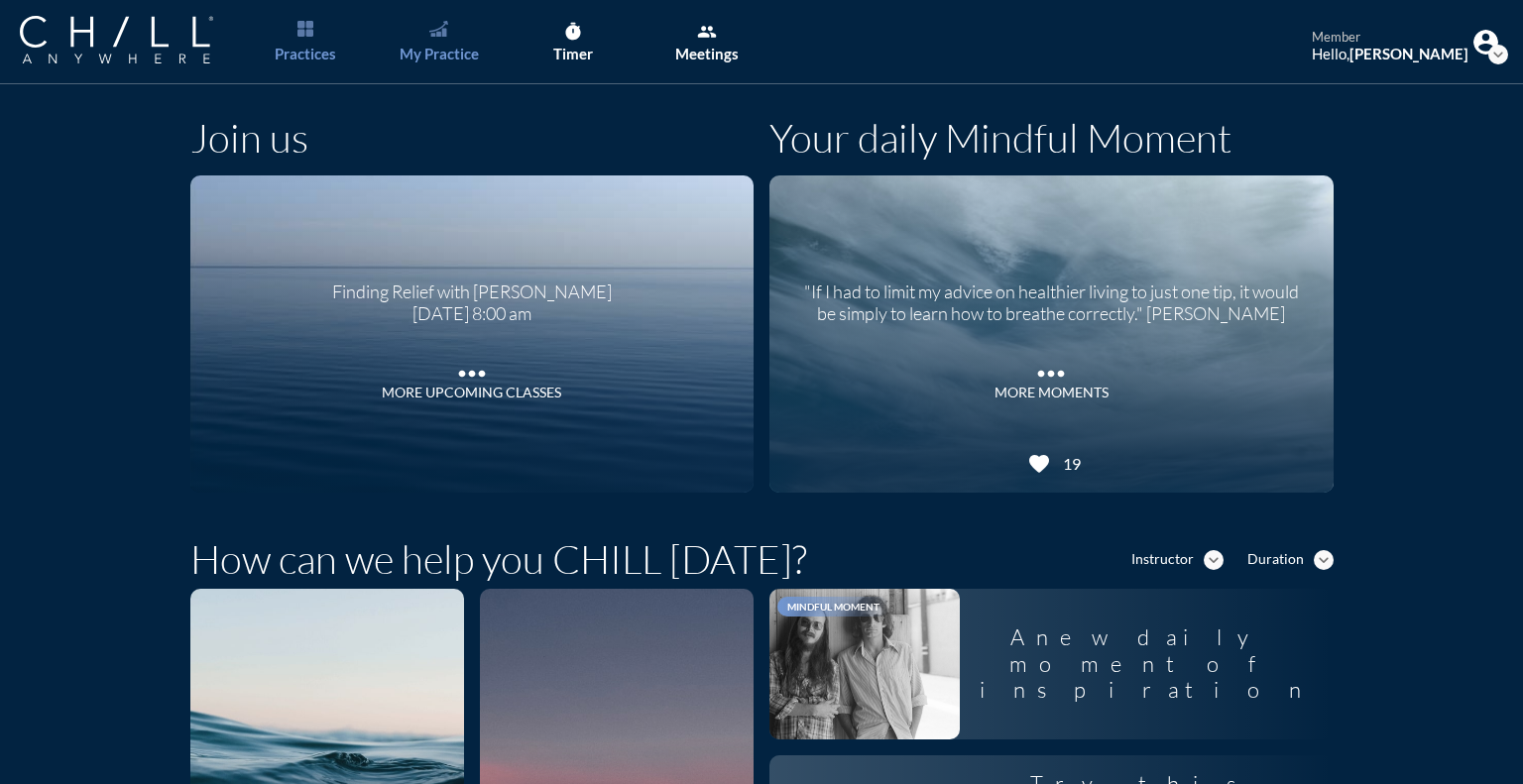 click on "My Practice" at bounding box center (439, 54) 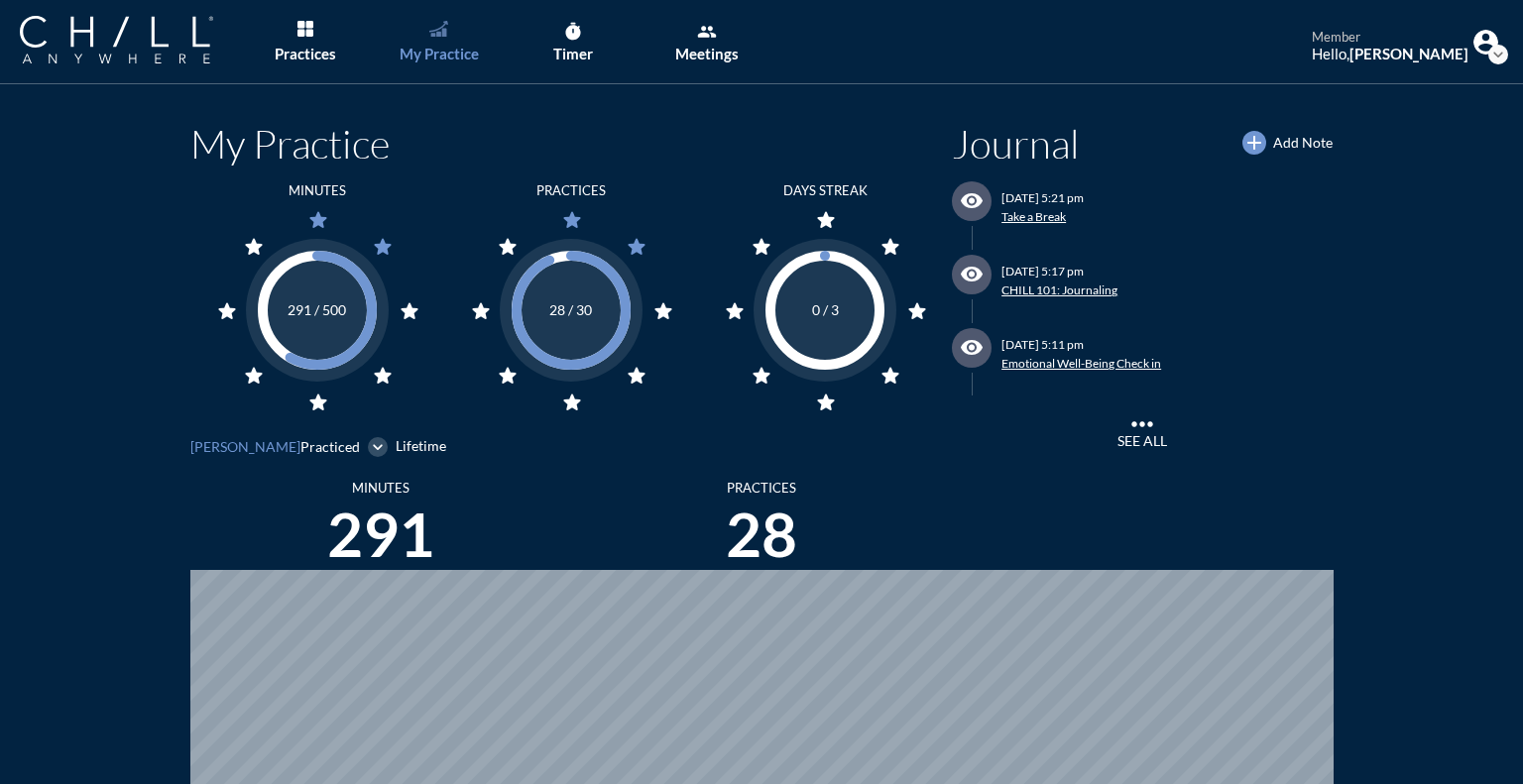 scroll, scrollTop: 990252, scrollLeft: 990028, axis: both 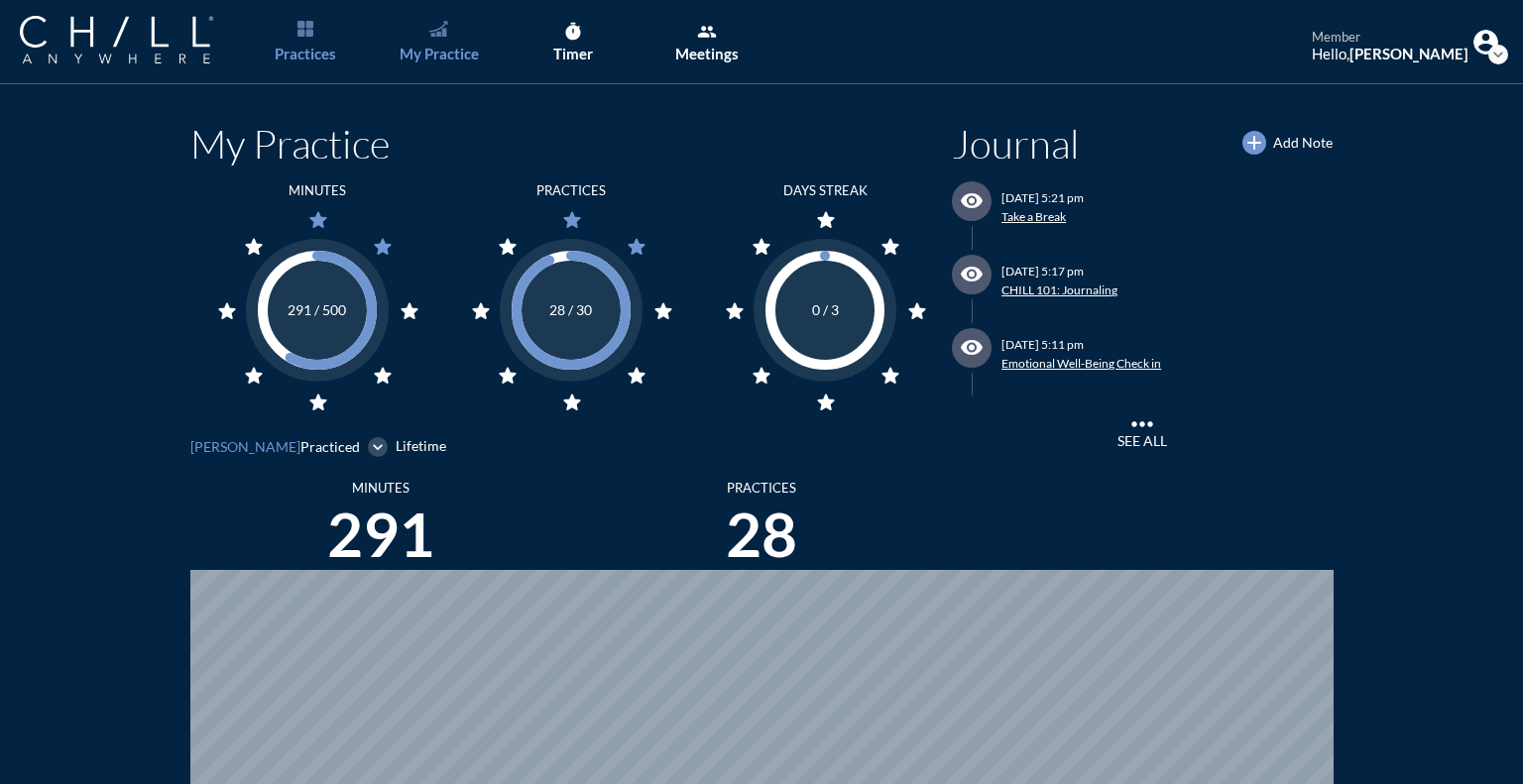 click on "Practices" at bounding box center [304, 42] 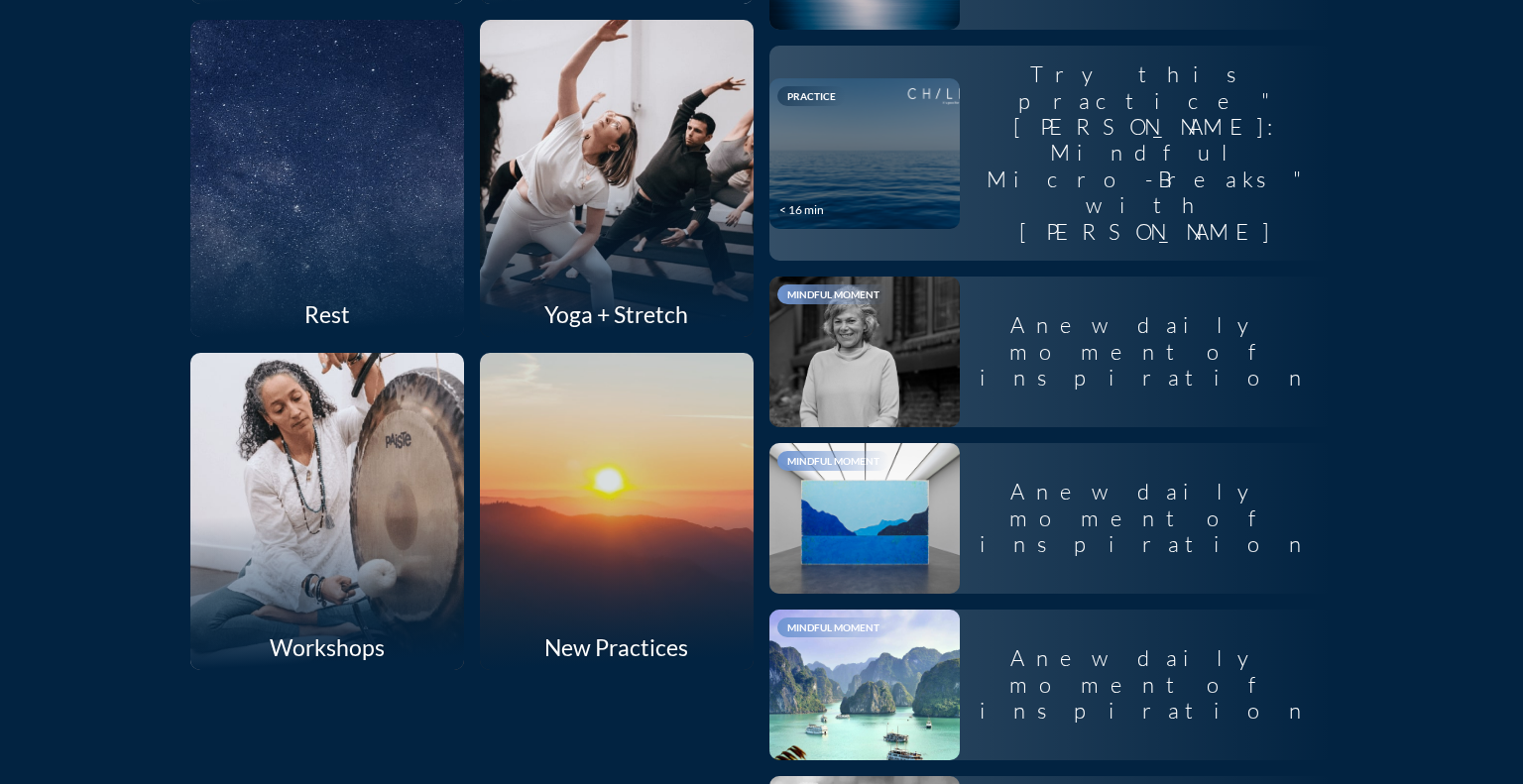 scroll, scrollTop: 1909, scrollLeft: 0, axis: vertical 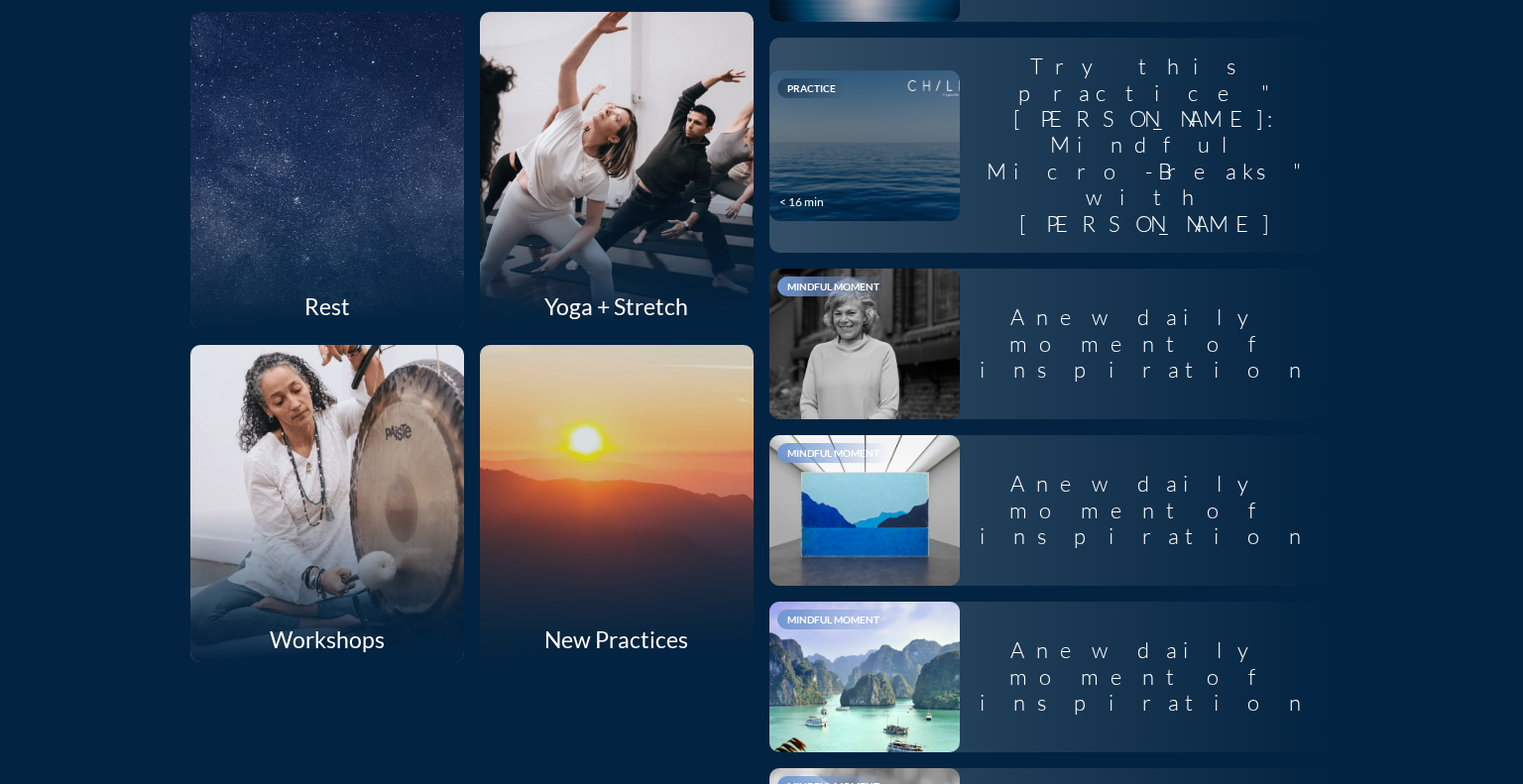 click at bounding box center (616, 503) 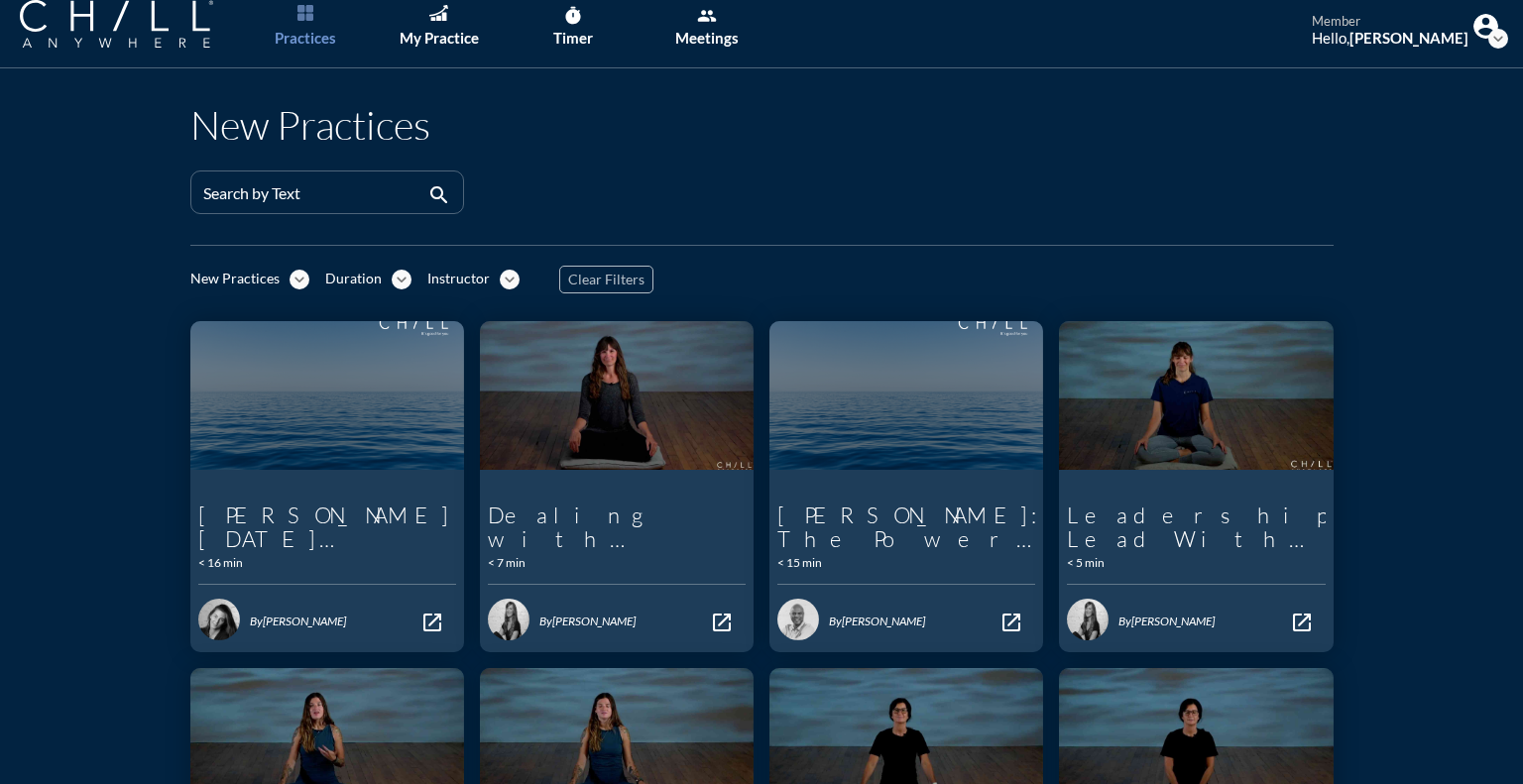 scroll, scrollTop: 0, scrollLeft: 0, axis: both 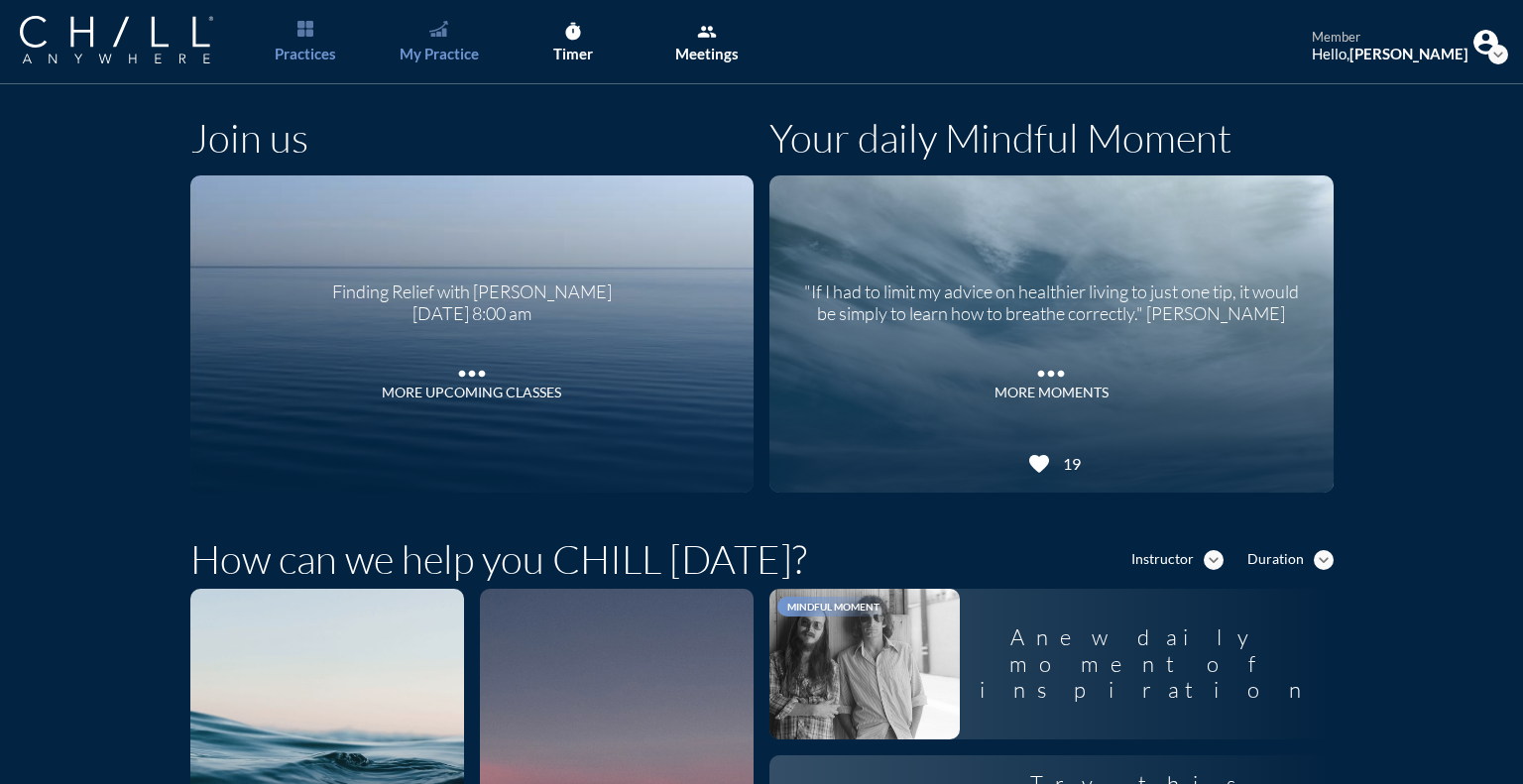 click on "My Practice" at bounding box center [439, 54] 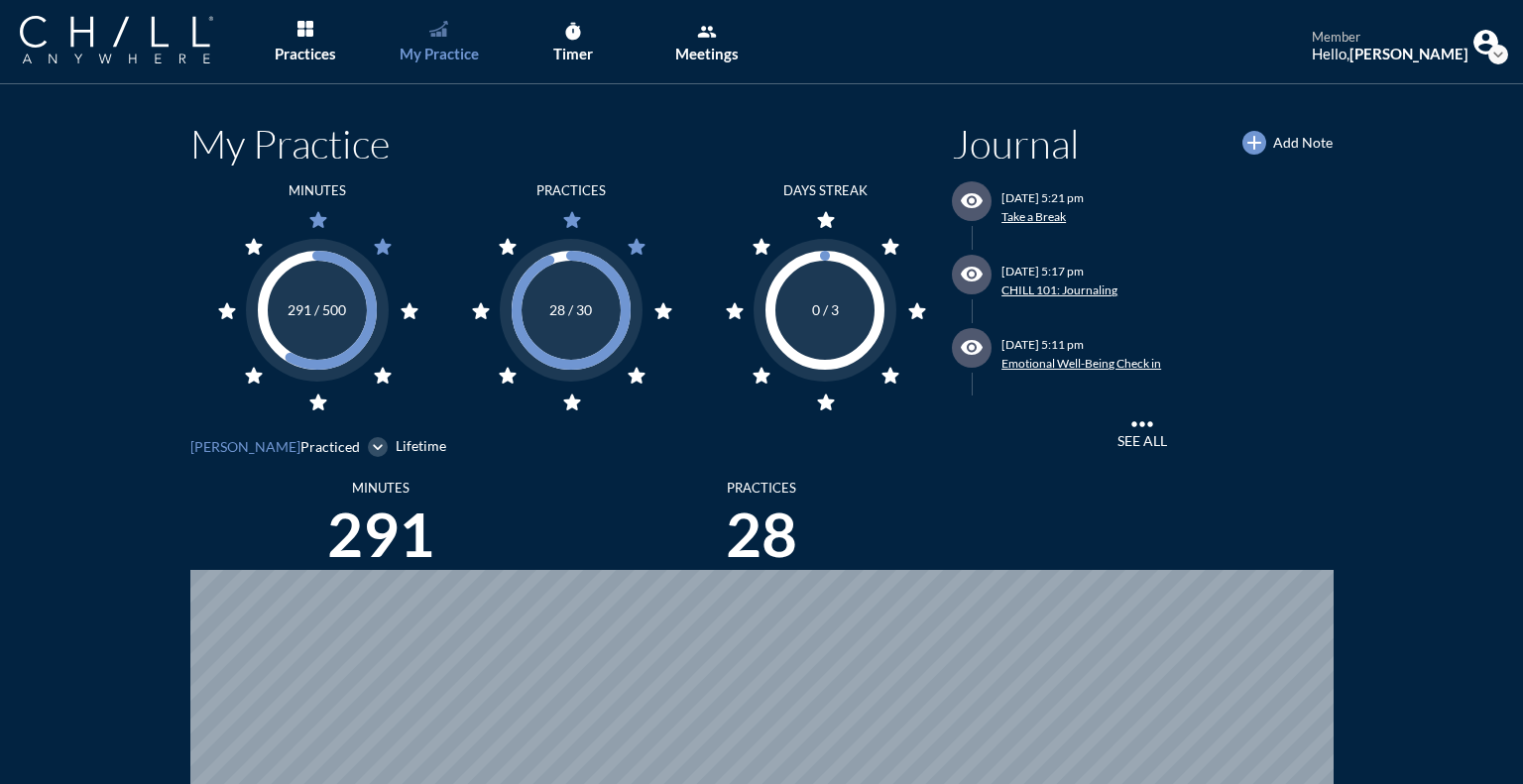 scroll, scrollTop: 0, scrollLeft: 0, axis: both 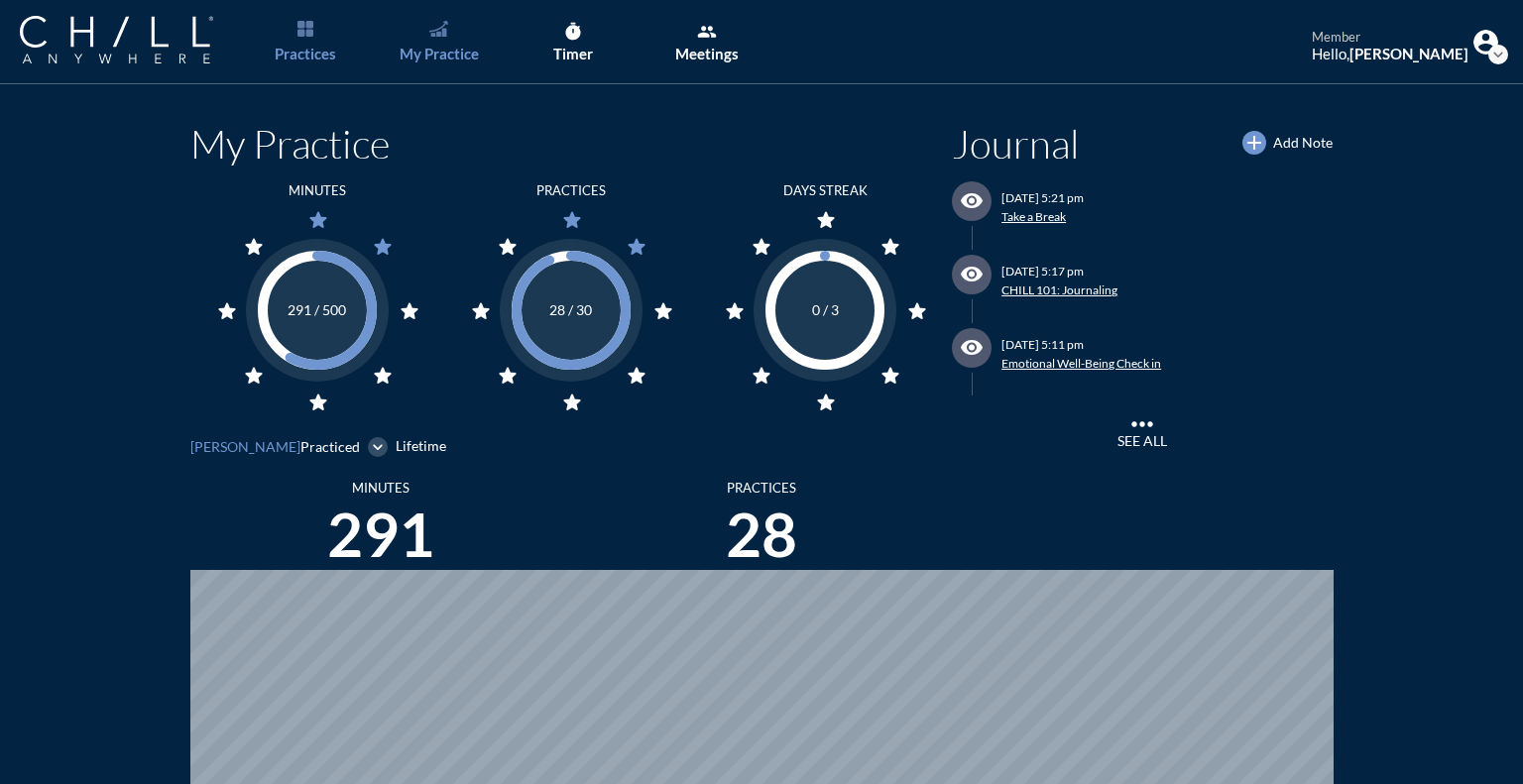 click at bounding box center [305, 29] 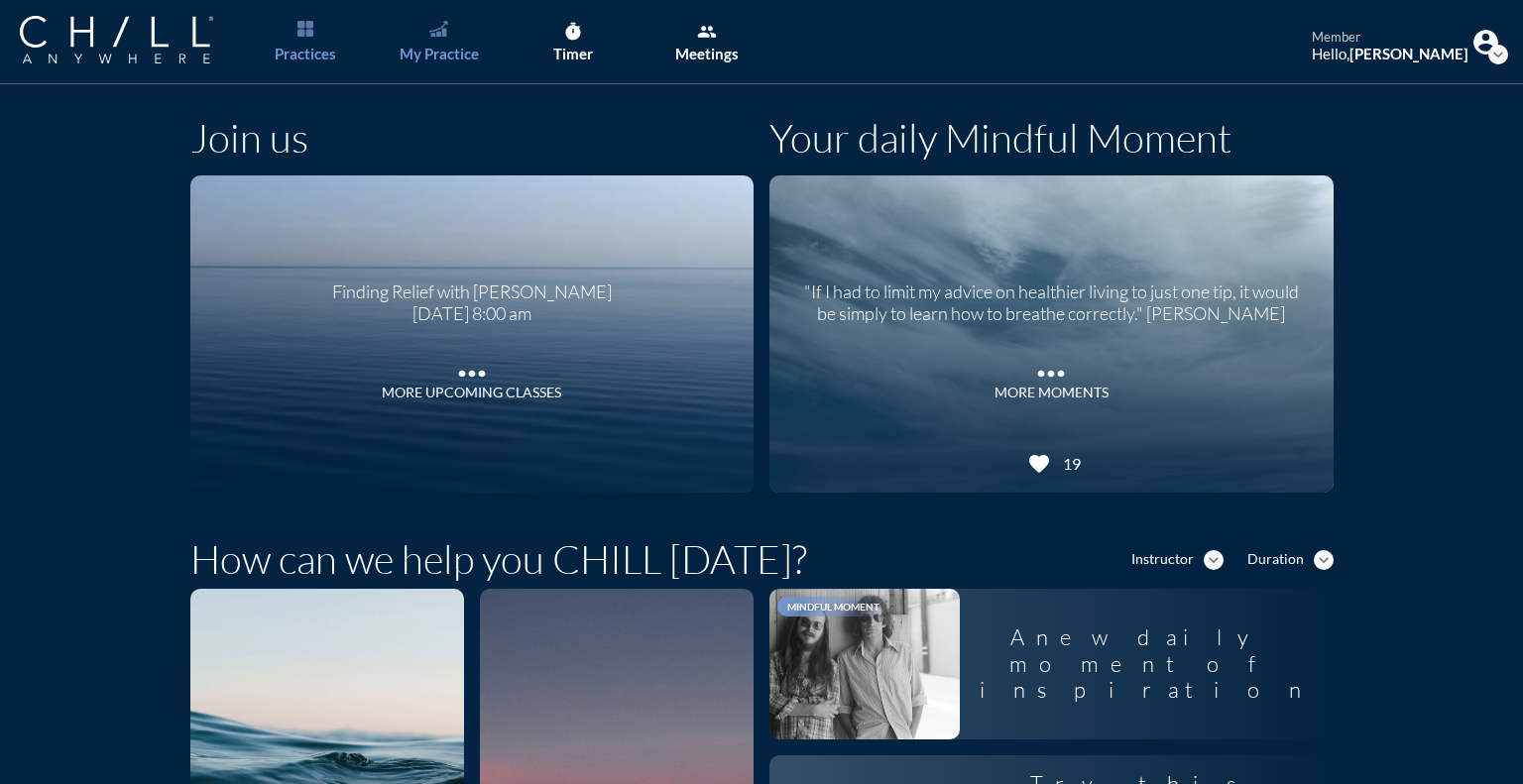 click on "My Practice" at bounding box center (439, 54) 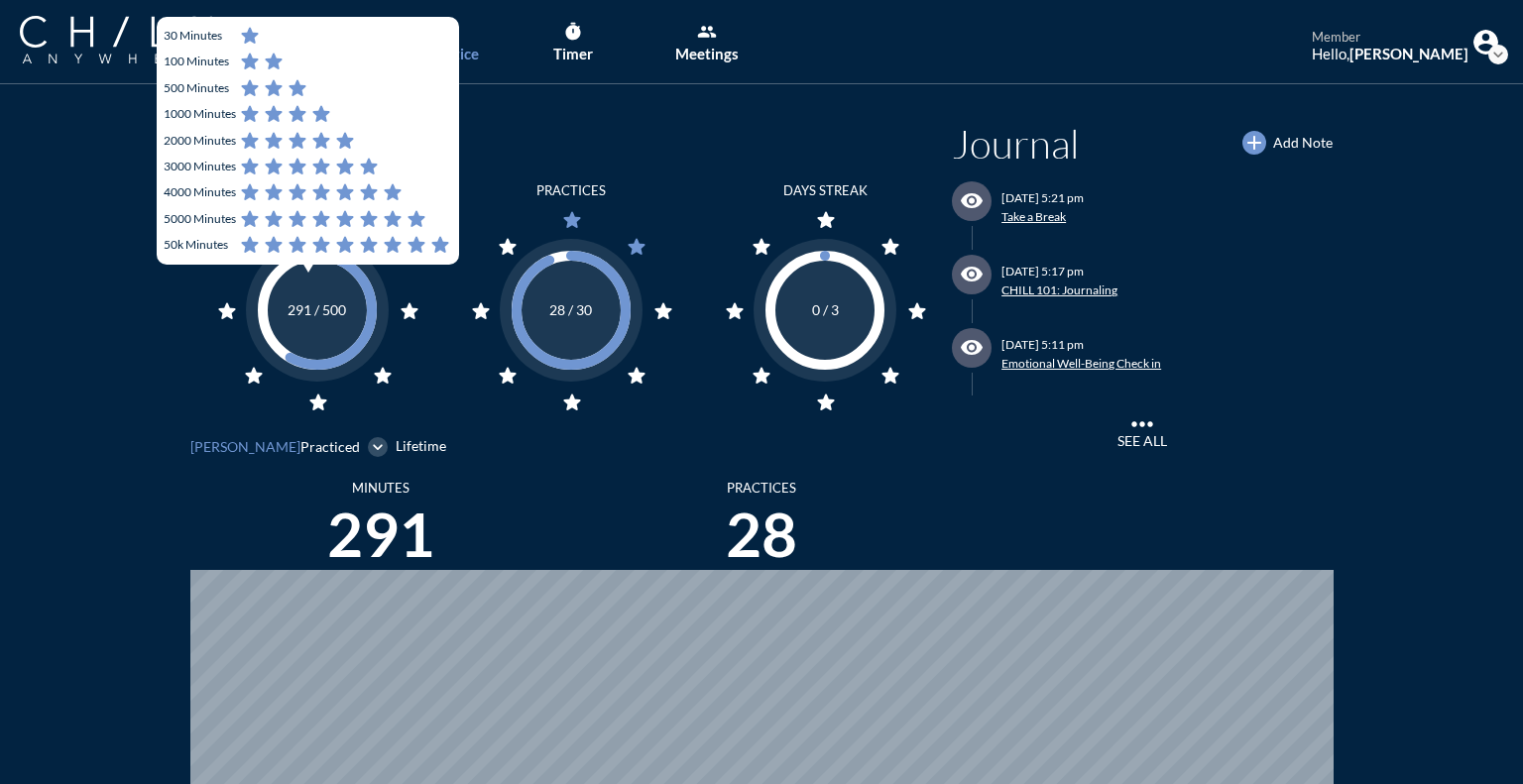 scroll, scrollTop: 990252, scrollLeft: 990028, axis: both 